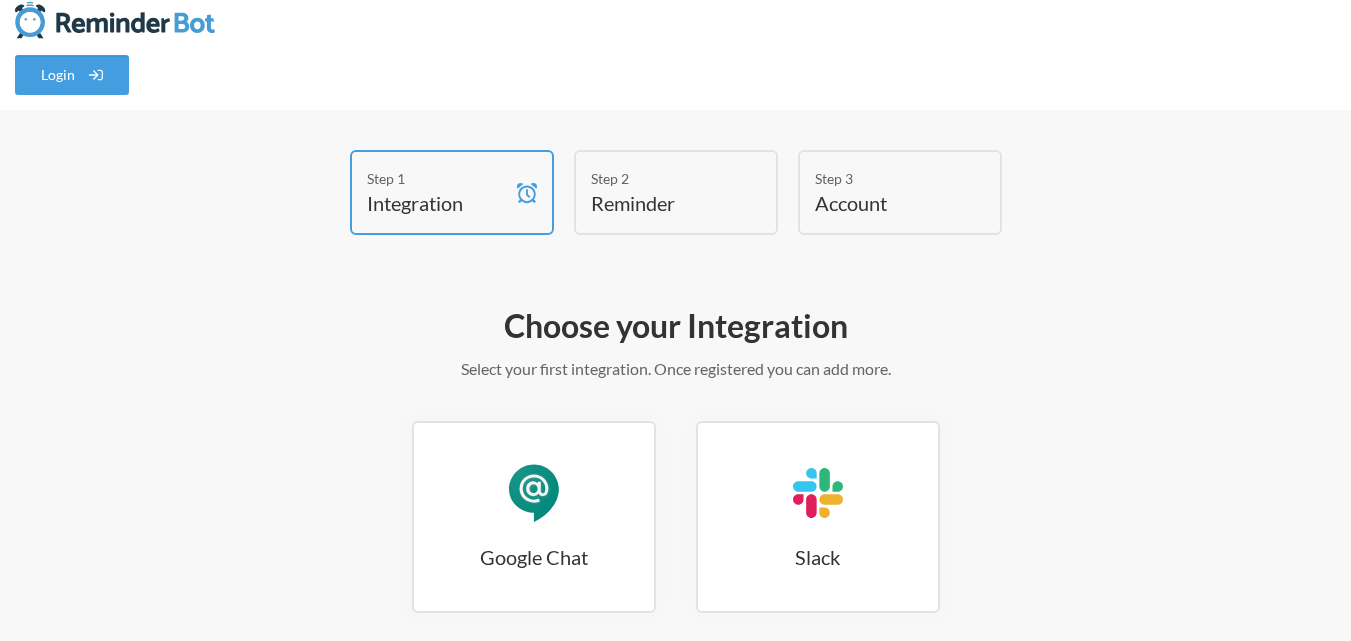 scroll, scrollTop: 0, scrollLeft: 0, axis: both 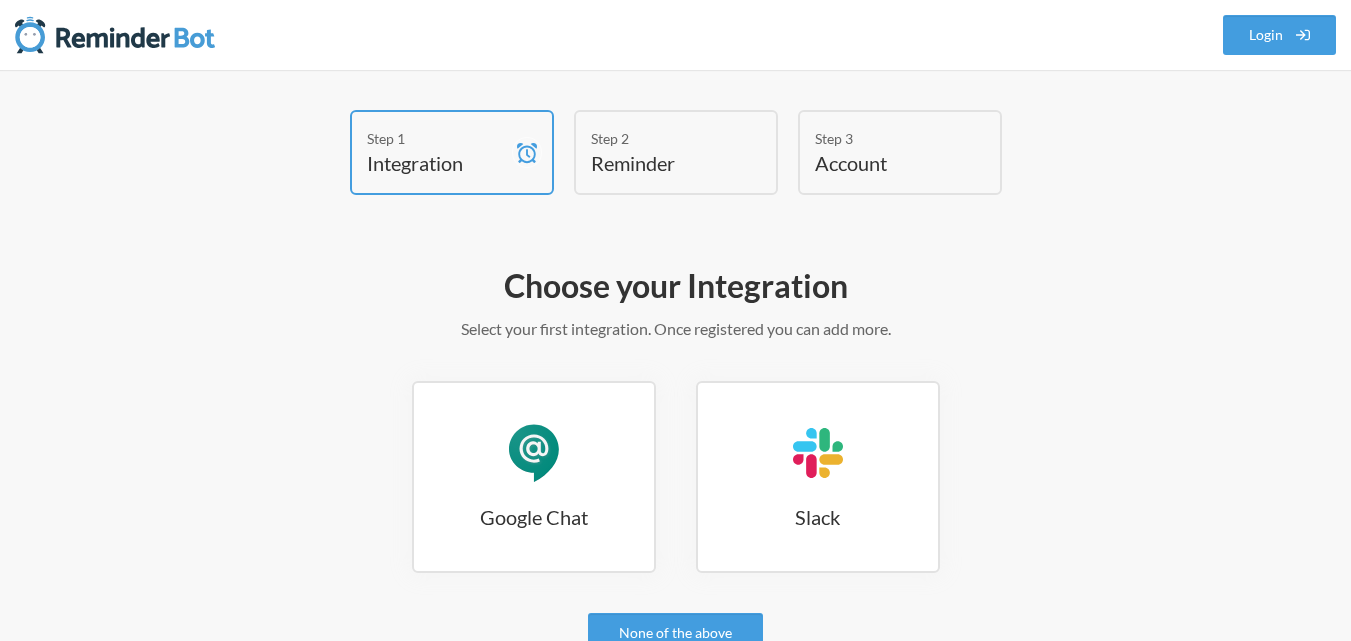 click at bounding box center [527, 153] 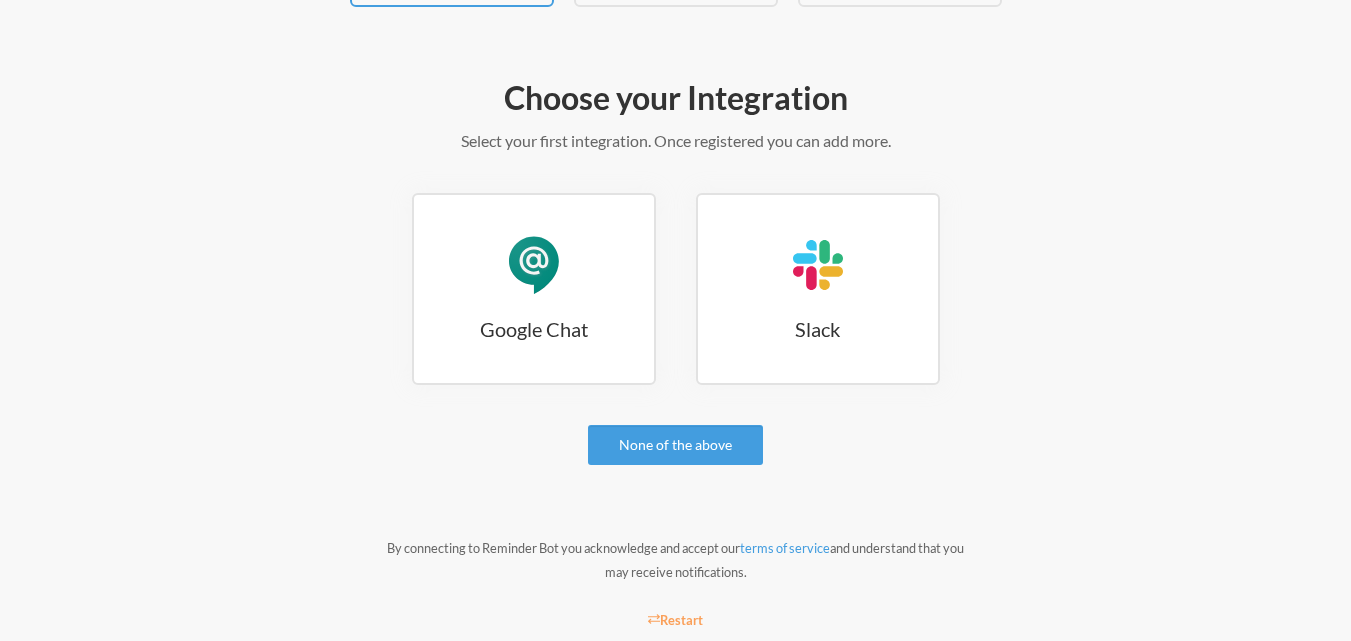scroll, scrollTop: 200, scrollLeft: 0, axis: vertical 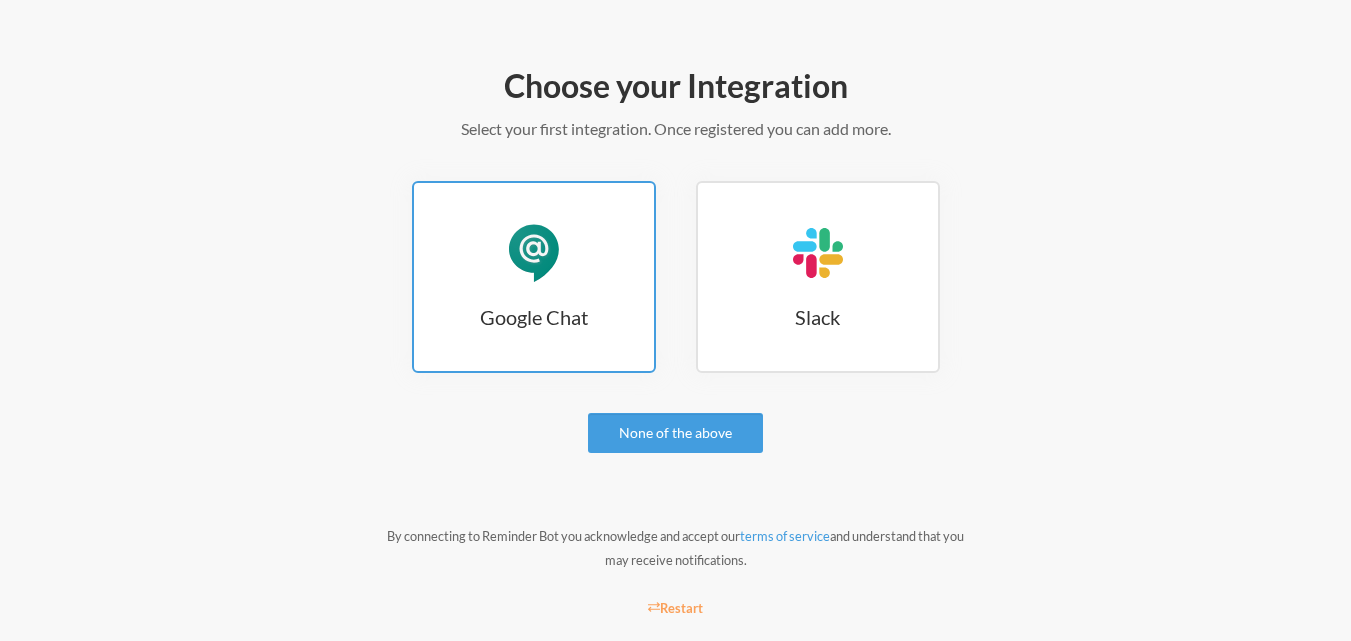click on "Google Chat   Google Chat" at bounding box center (534, 277) 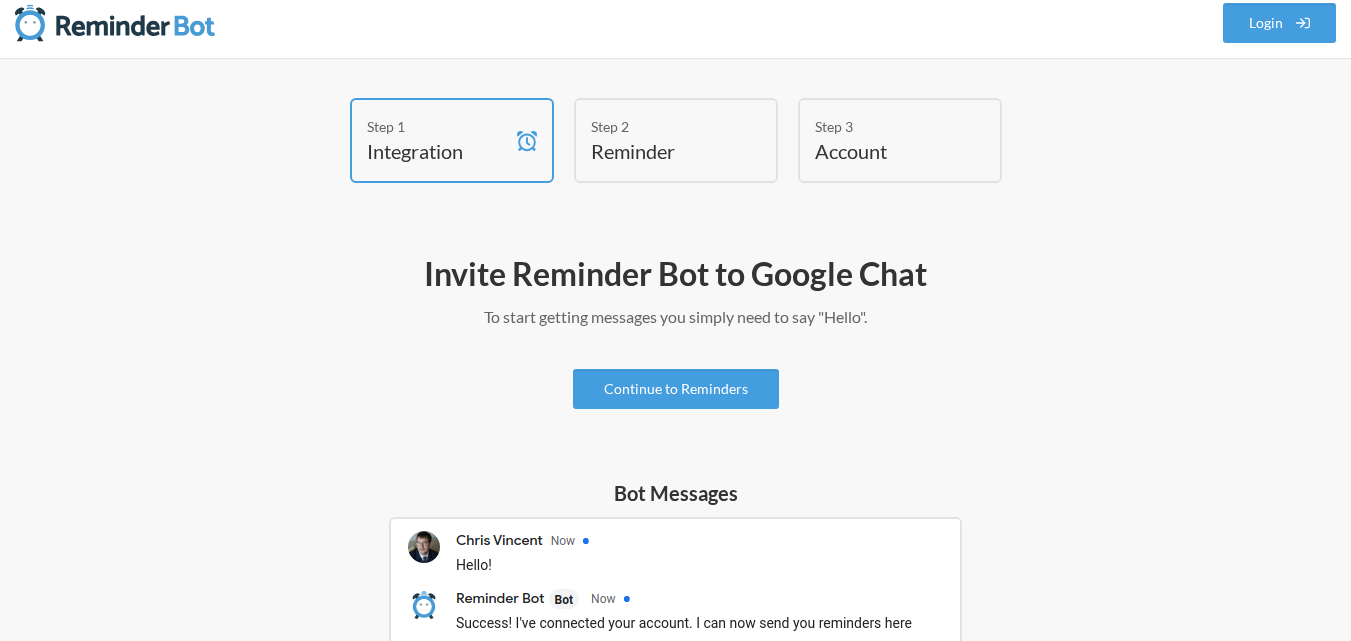 scroll, scrollTop: 0, scrollLeft: 0, axis: both 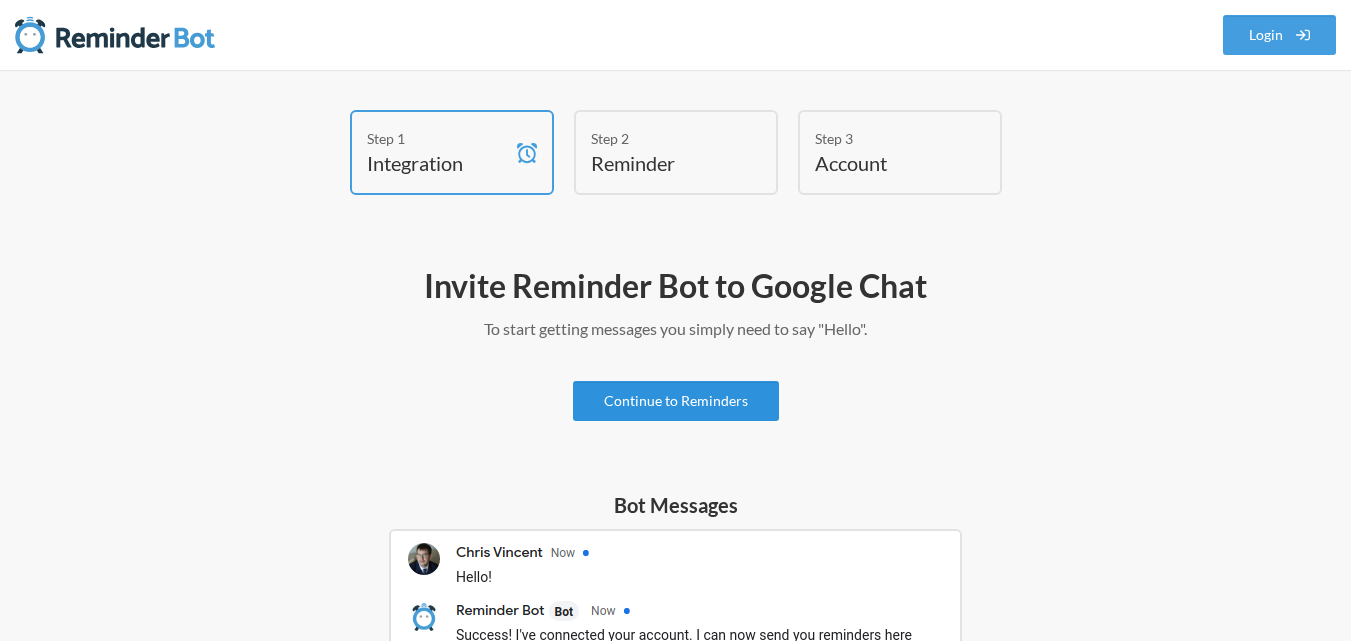 click on "Continue to Reminders" at bounding box center (676, 401) 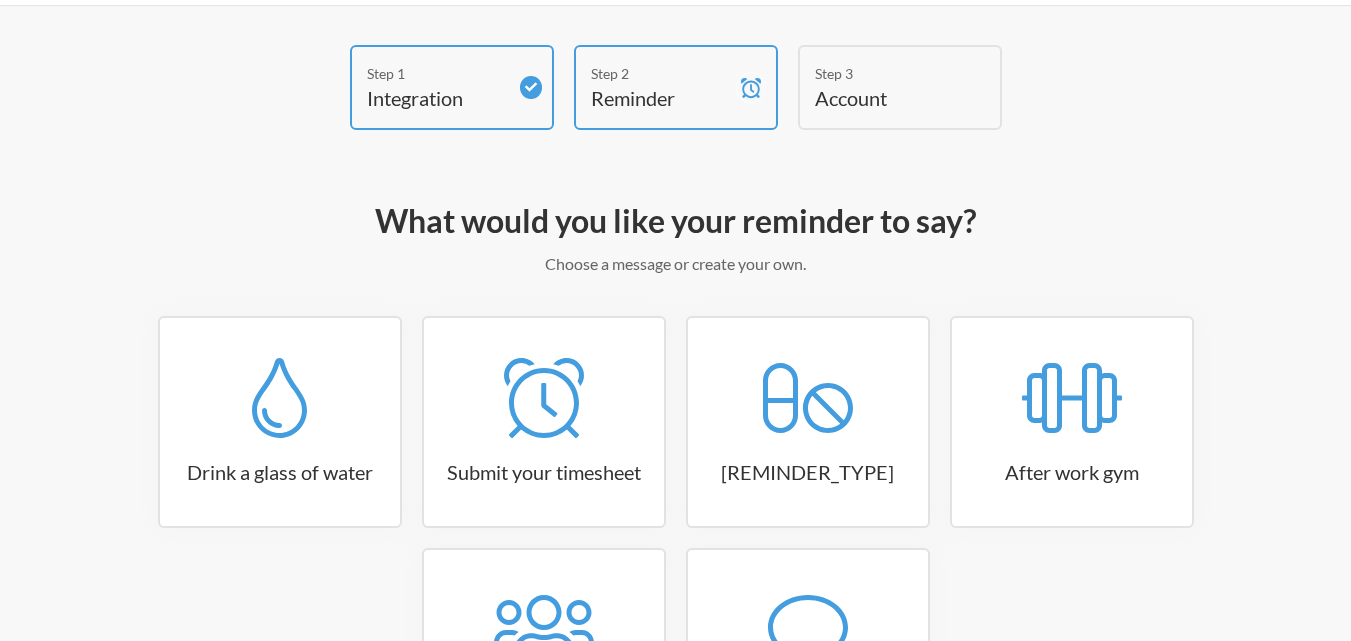 scroll, scrollTop: 100, scrollLeft: 0, axis: vertical 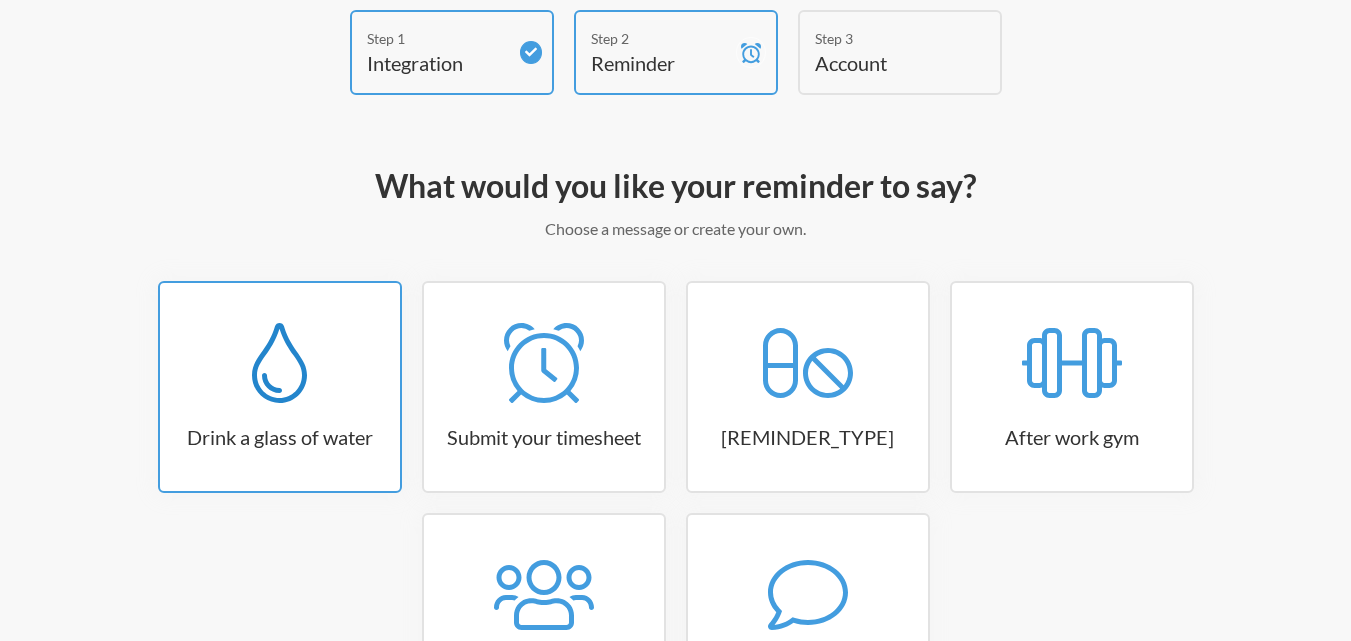 click at bounding box center (279, 363) 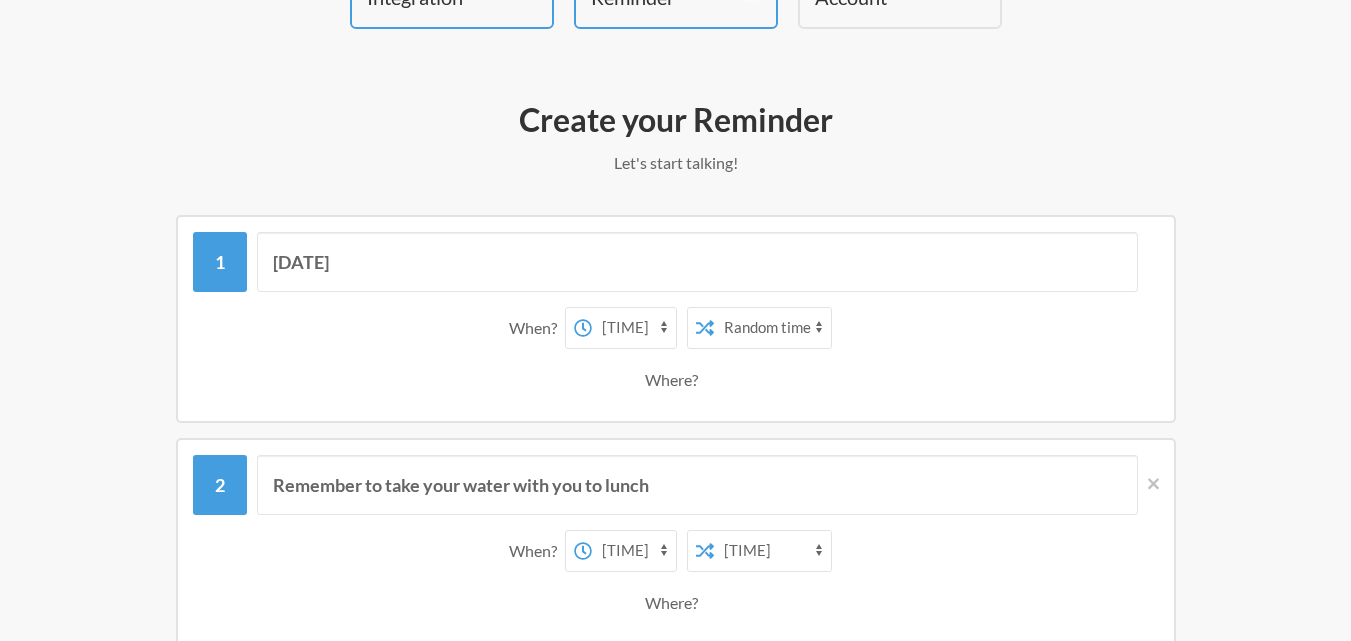 scroll, scrollTop: 200, scrollLeft: 0, axis: vertical 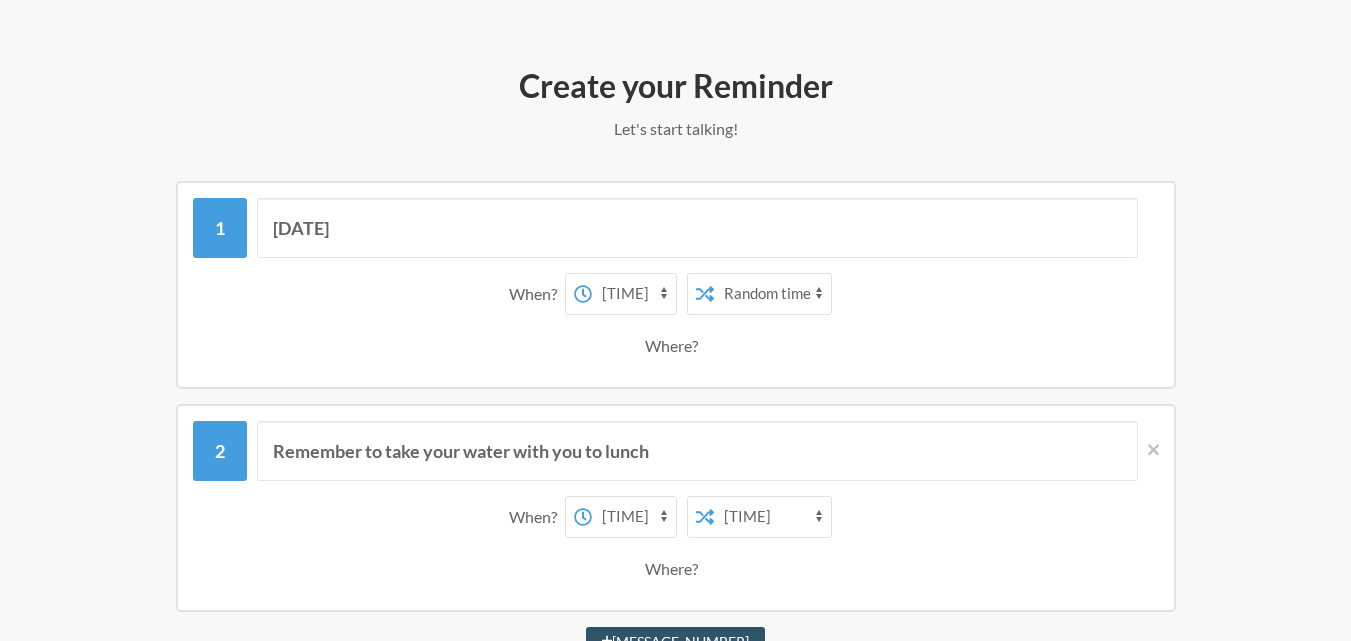 click on "Exact time Random time" at bounding box center (772, 294) 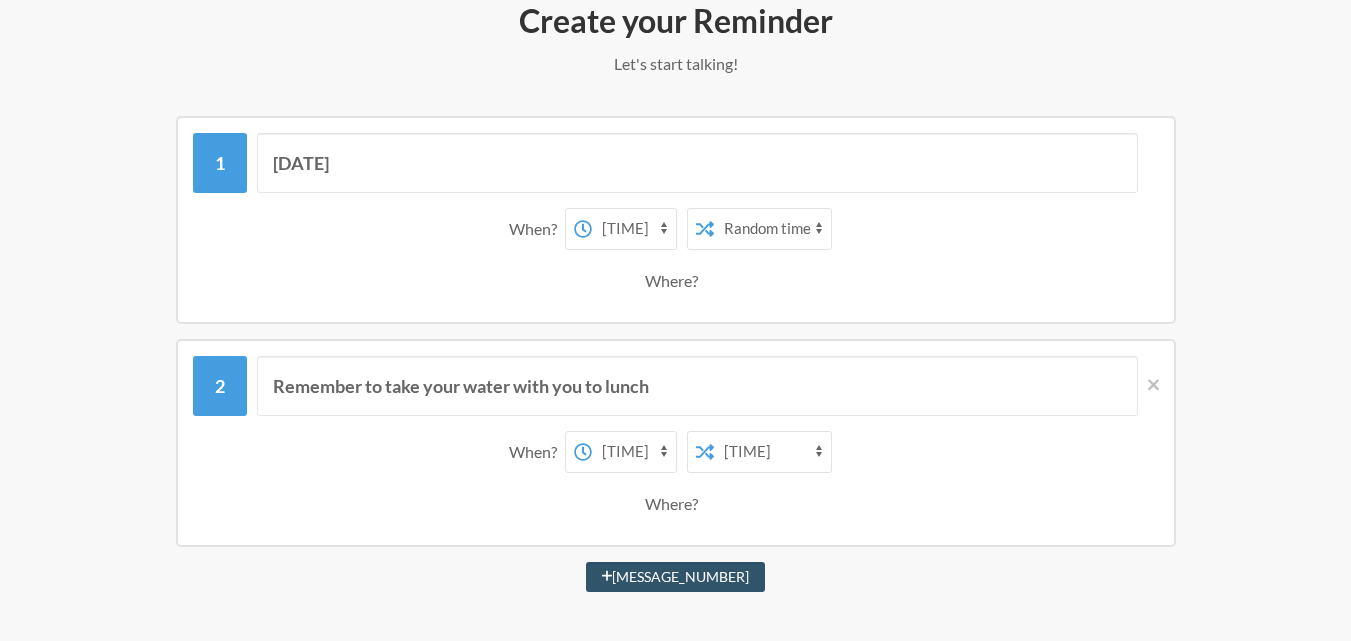 scroll, scrollTop: 300, scrollLeft: 0, axis: vertical 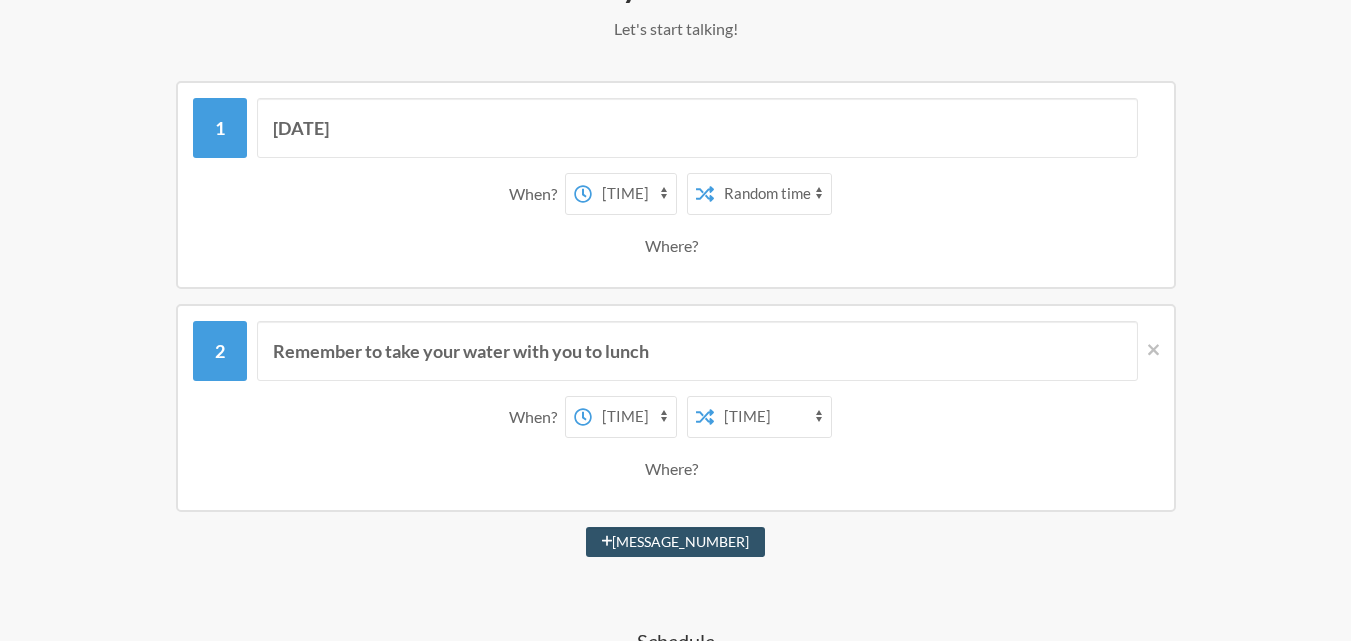 click on "Where?" at bounding box center [537, 194] 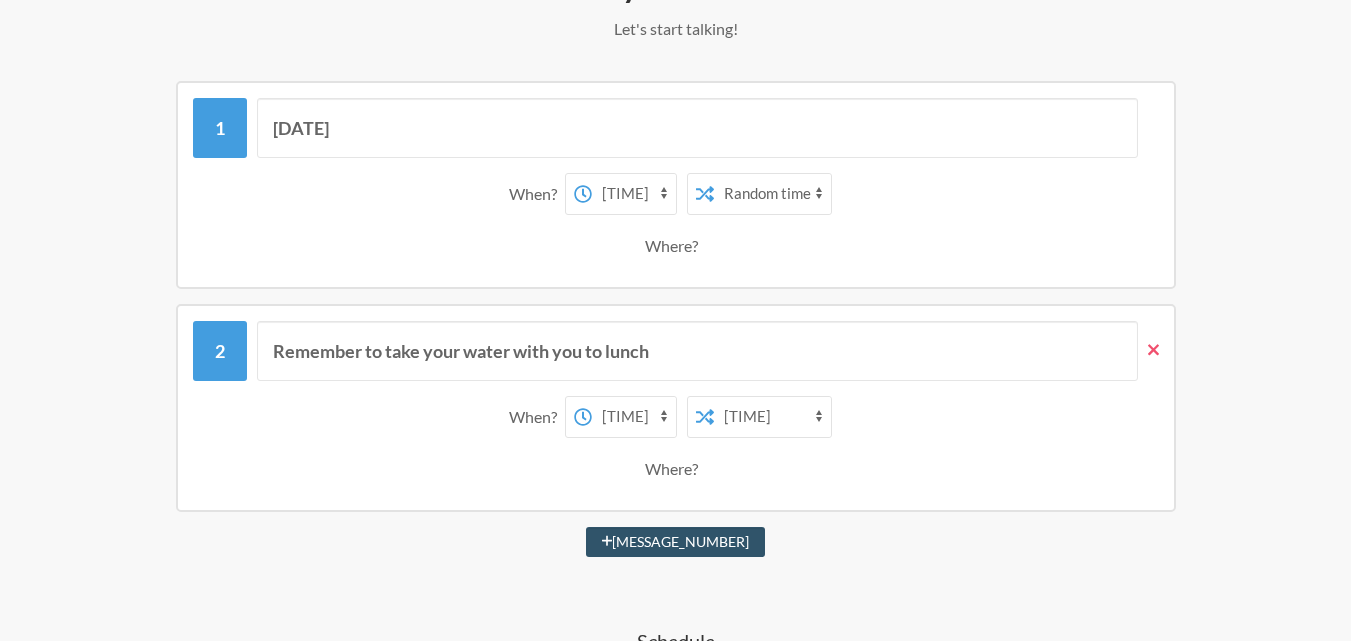 click at bounding box center (1153, 350) 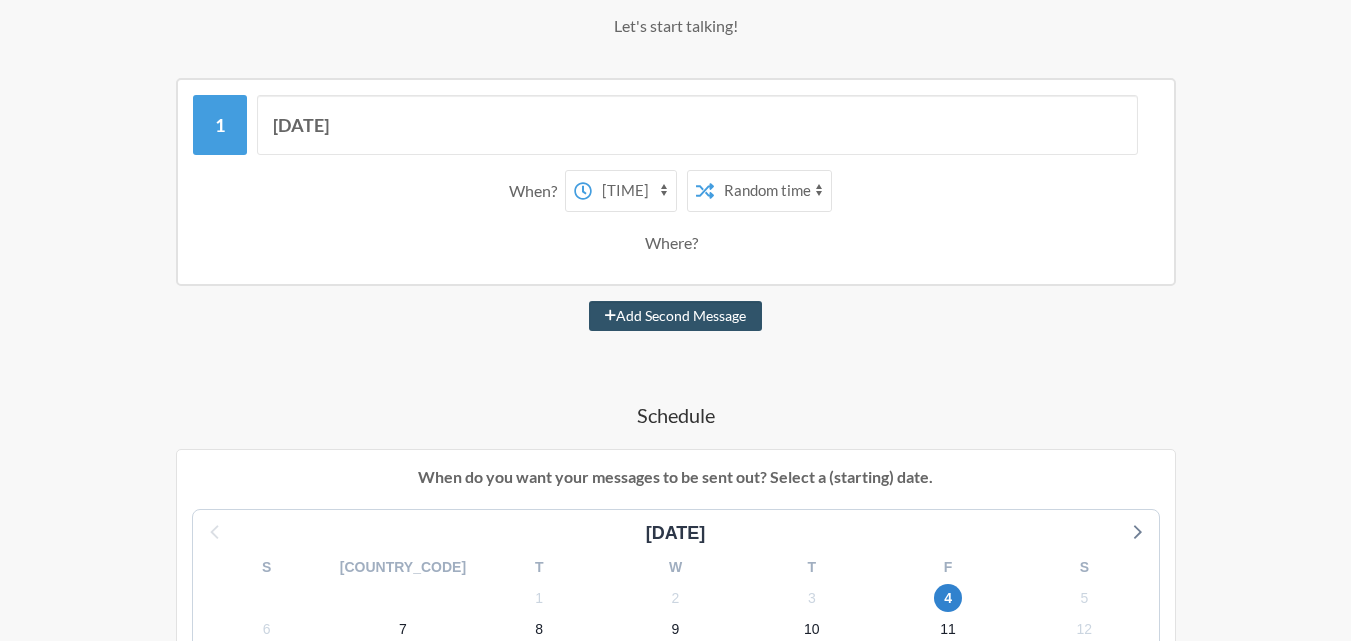 scroll, scrollTop: 200, scrollLeft: 0, axis: vertical 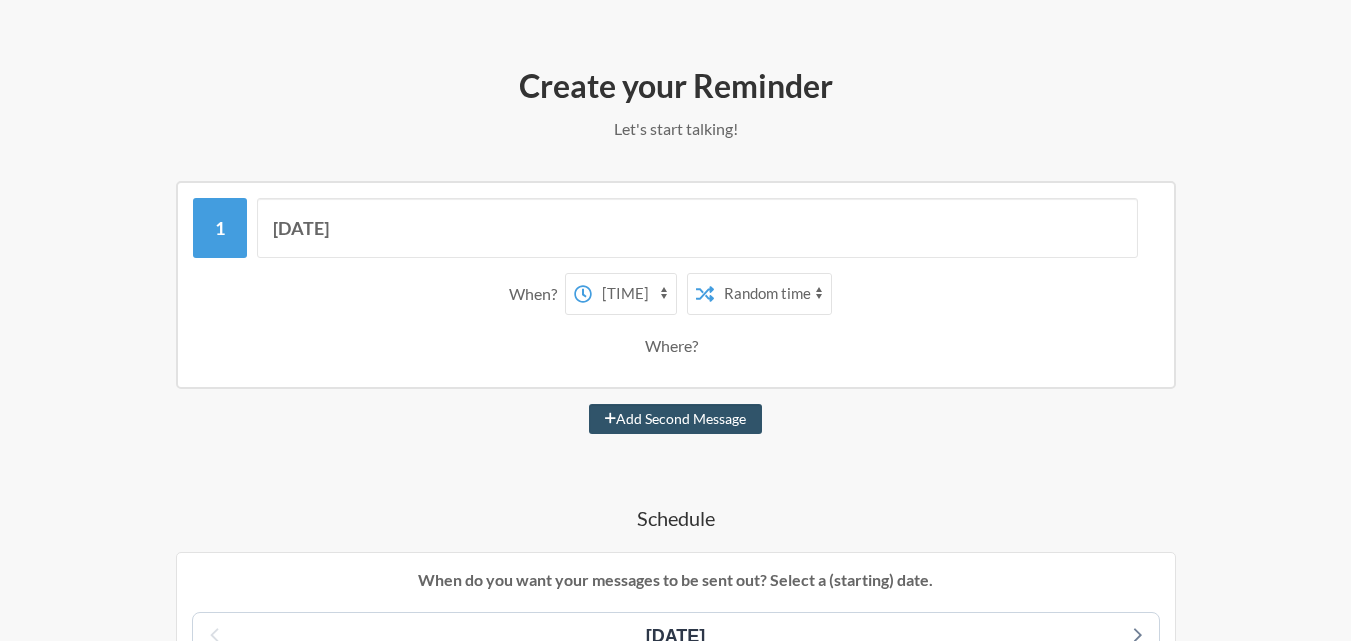 drag, startPoint x: 662, startPoint y: 288, endPoint x: 667, endPoint y: 301, distance: 13.928389 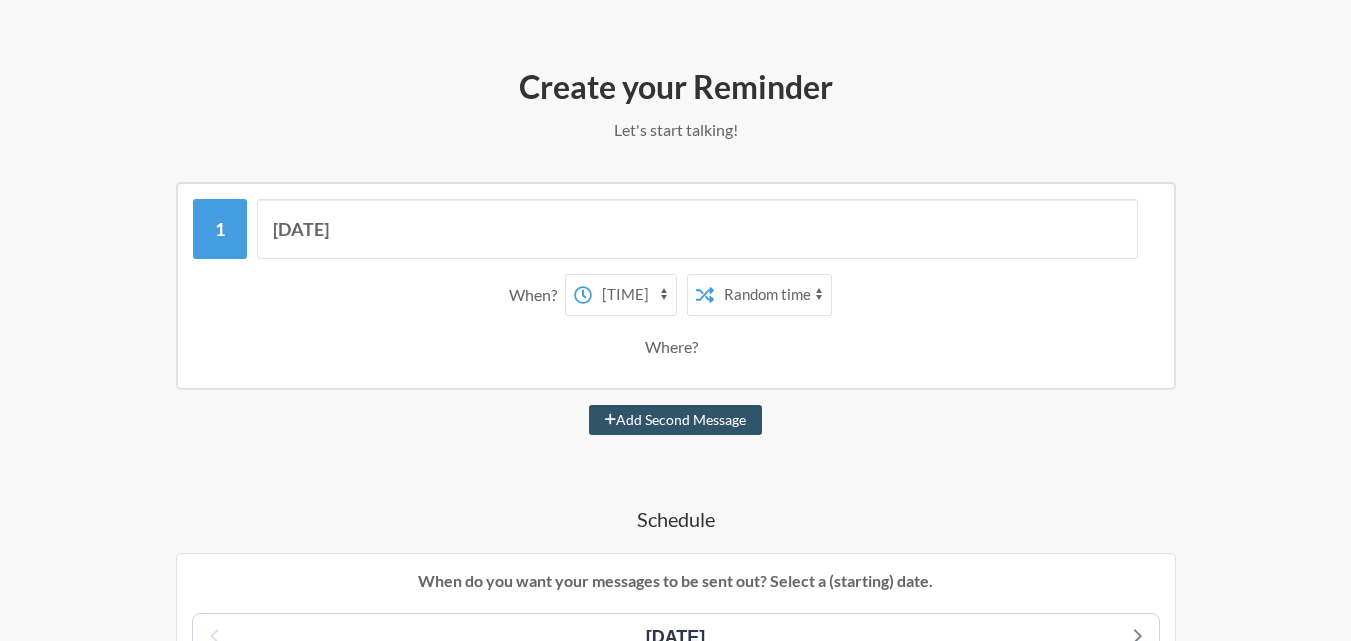 scroll, scrollTop: 200, scrollLeft: 0, axis: vertical 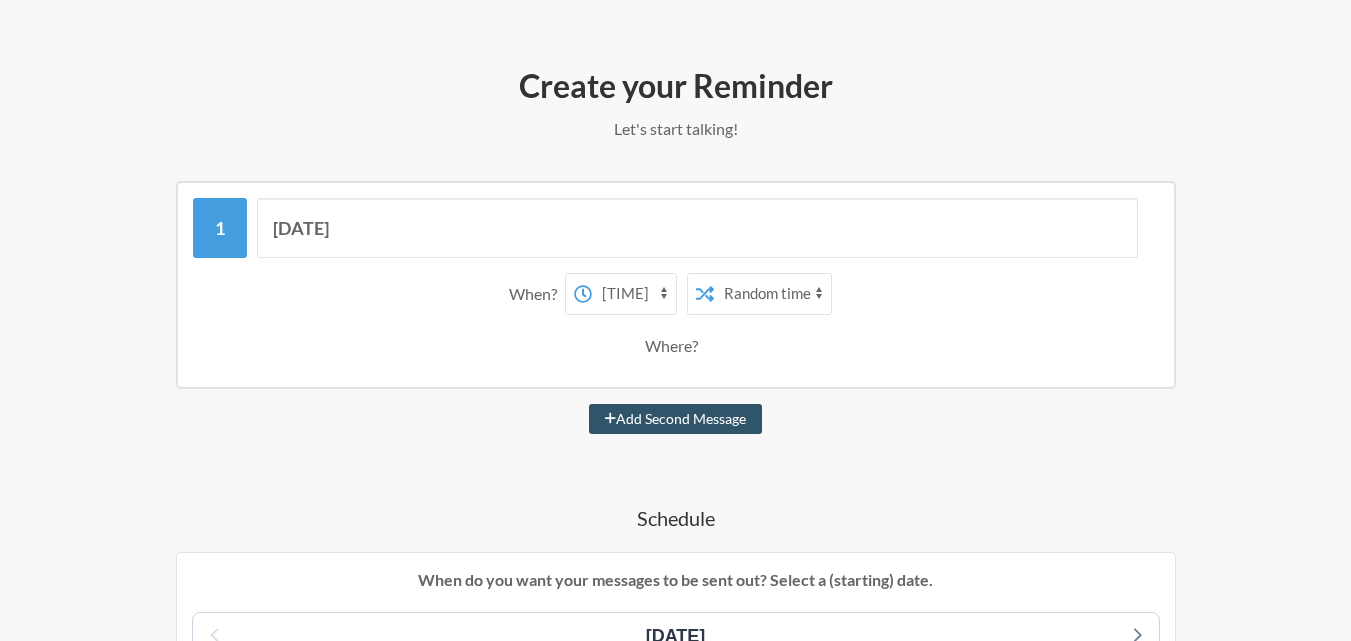 click on "[TIME_LIST]" at bounding box center [634, 294] 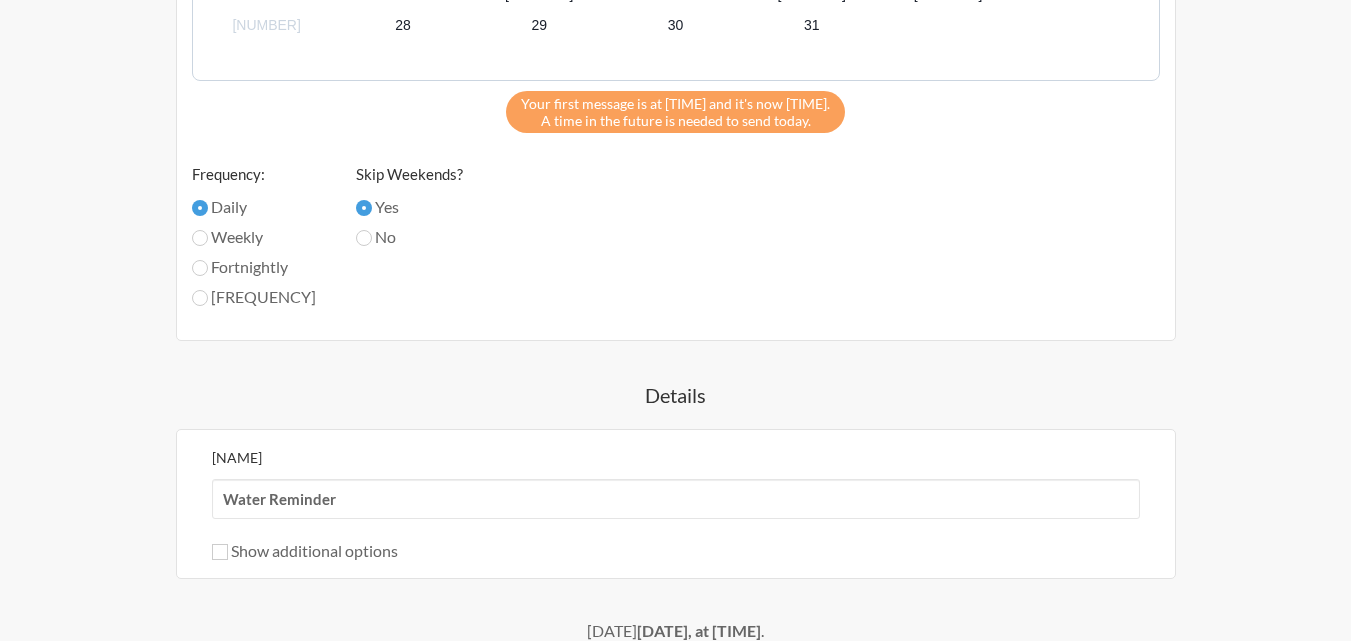scroll, scrollTop: 1197, scrollLeft: 0, axis: vertical 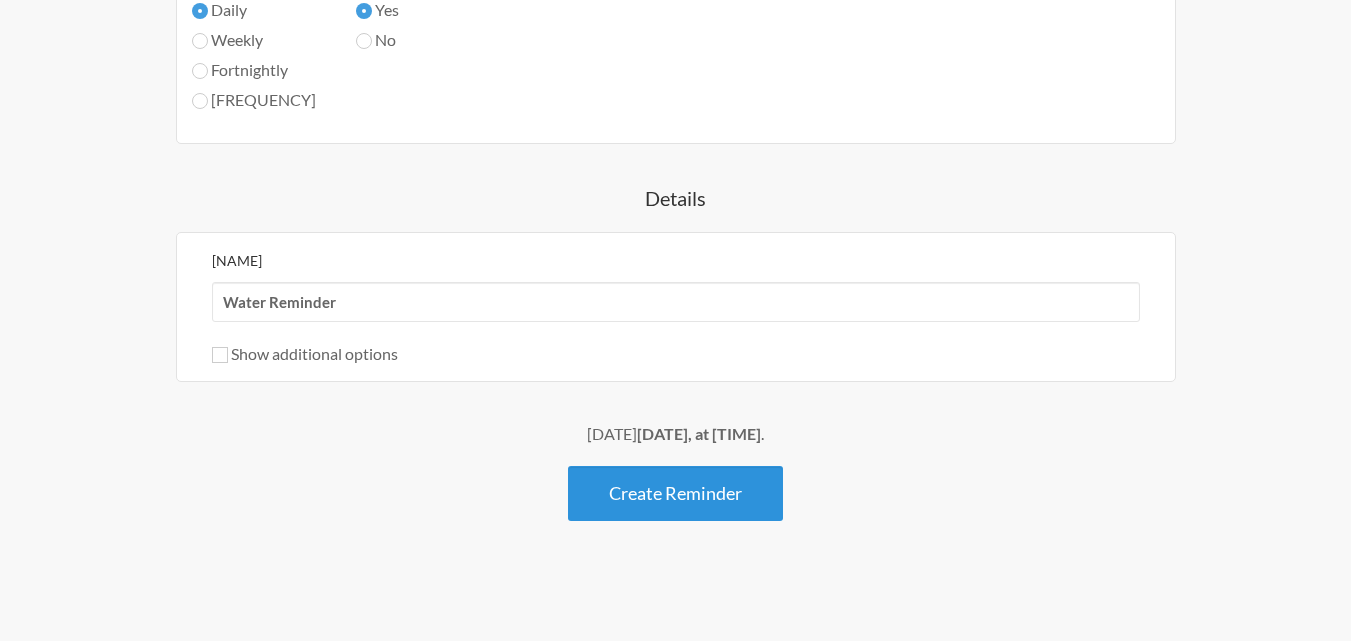 click on "Create Reminder" at bounding box center (675, 493) 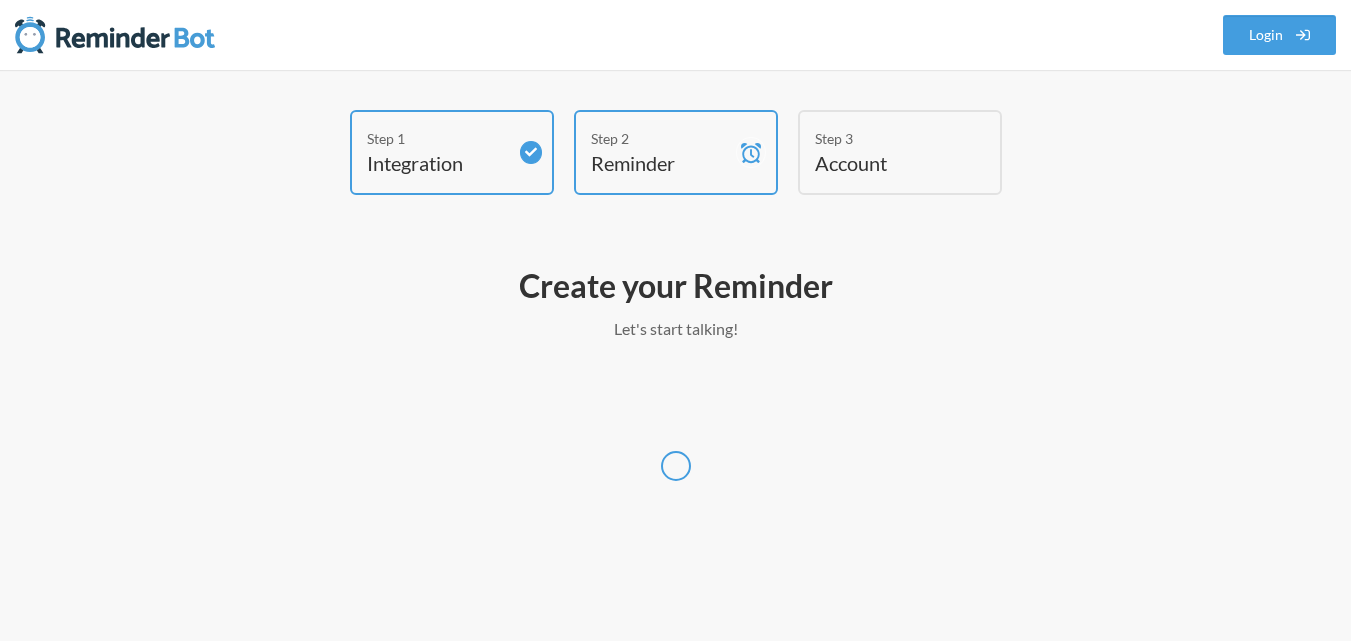 scroll, scrollTop: 0, scrollLeft: 0, axis: both 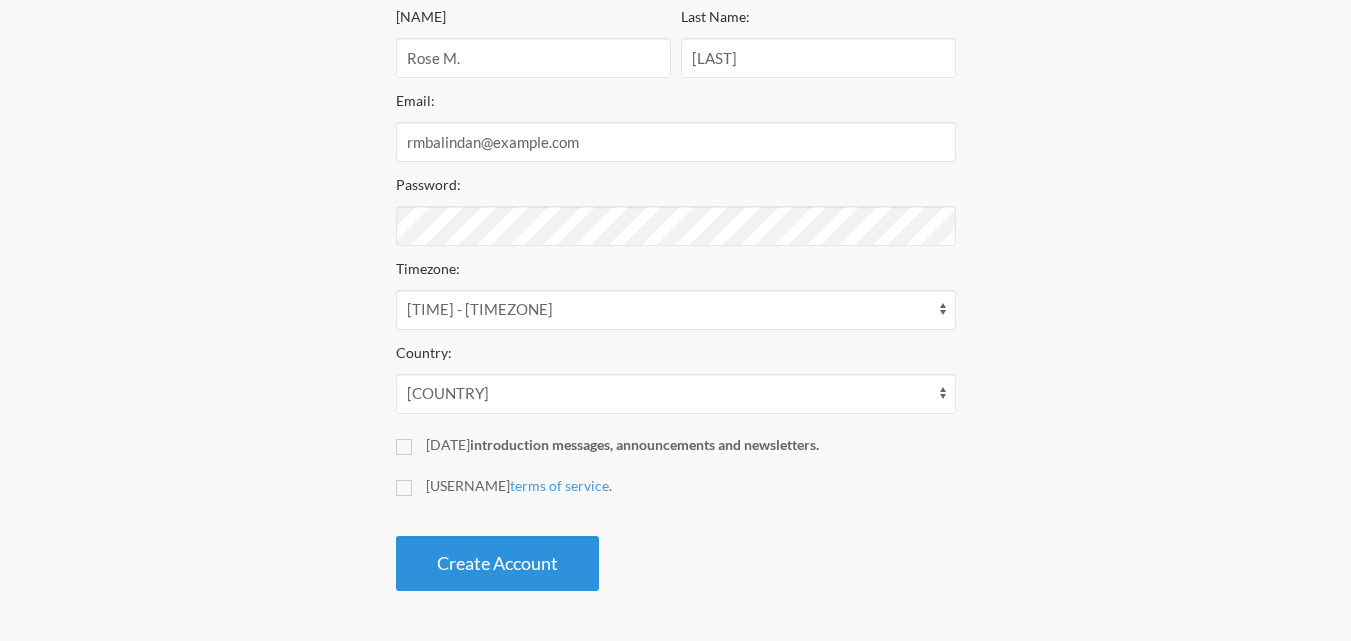 click on "Create Account" at bounding box center (497, 563) 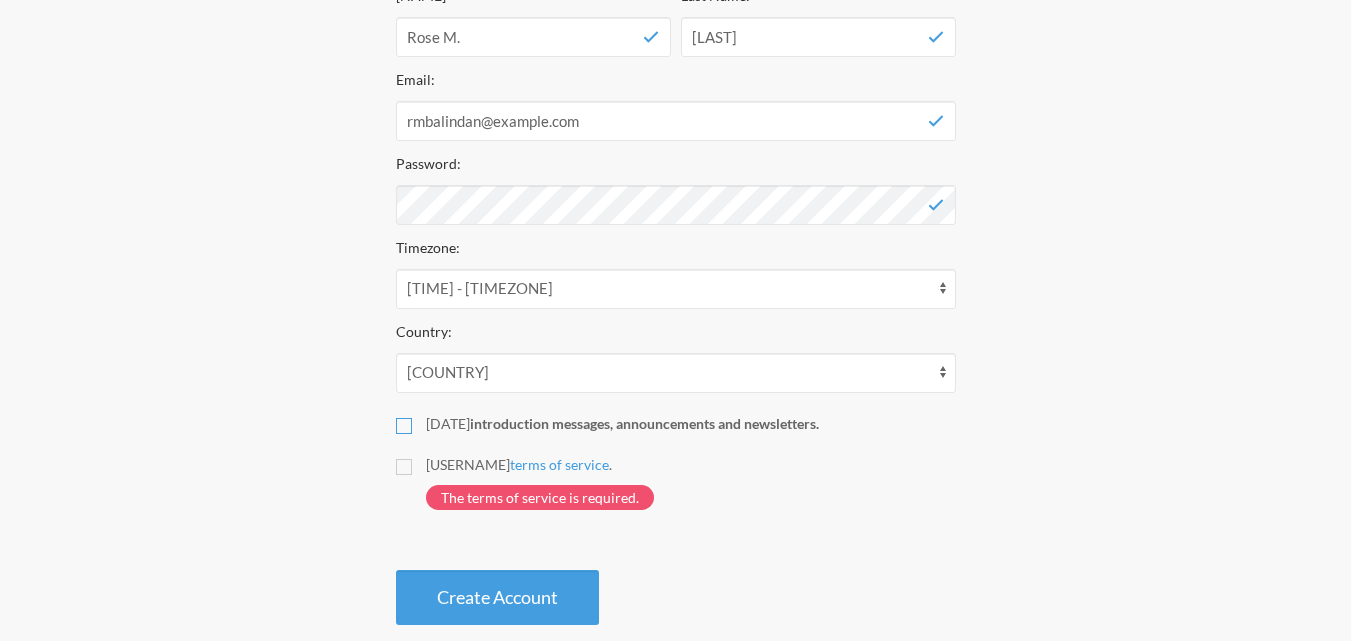 click on "I want to be informed of  introduction messages, announcements and newsletters." at bounding box center [404, 426] 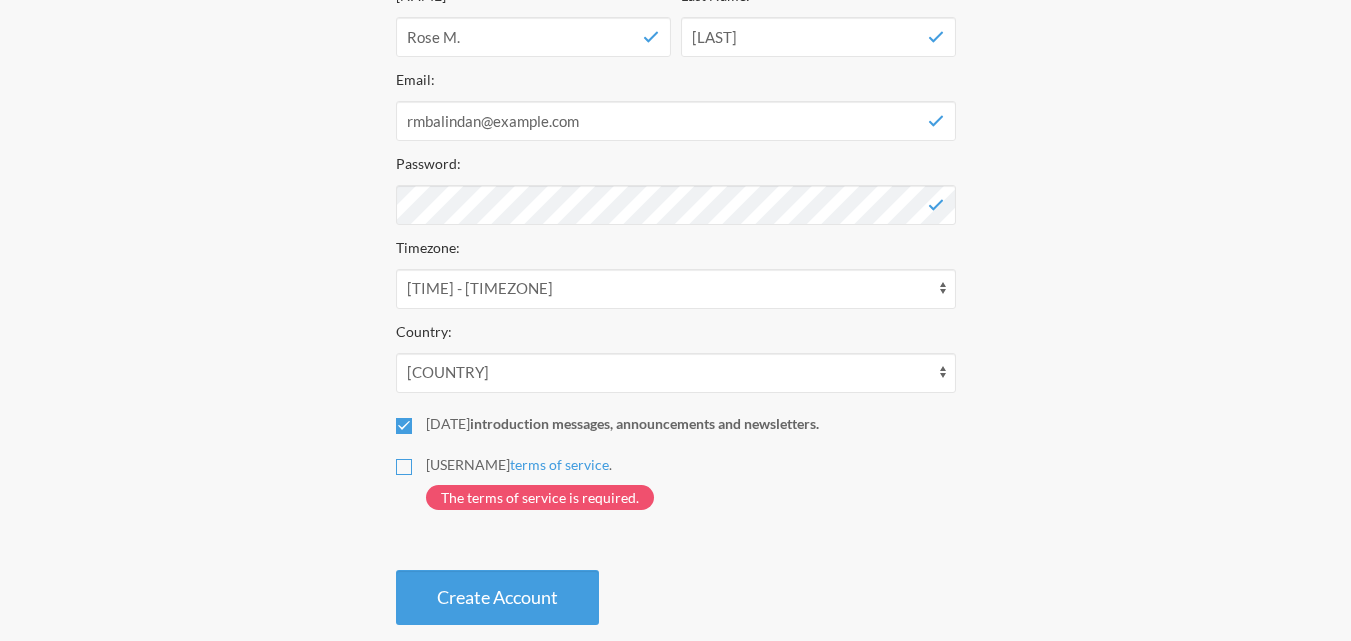 click on "To allow Reminder Bot to send messages I consent to the storage of connection data by accepting the  terms of service .
The terms of service is required." at bounding box center [404, 467] 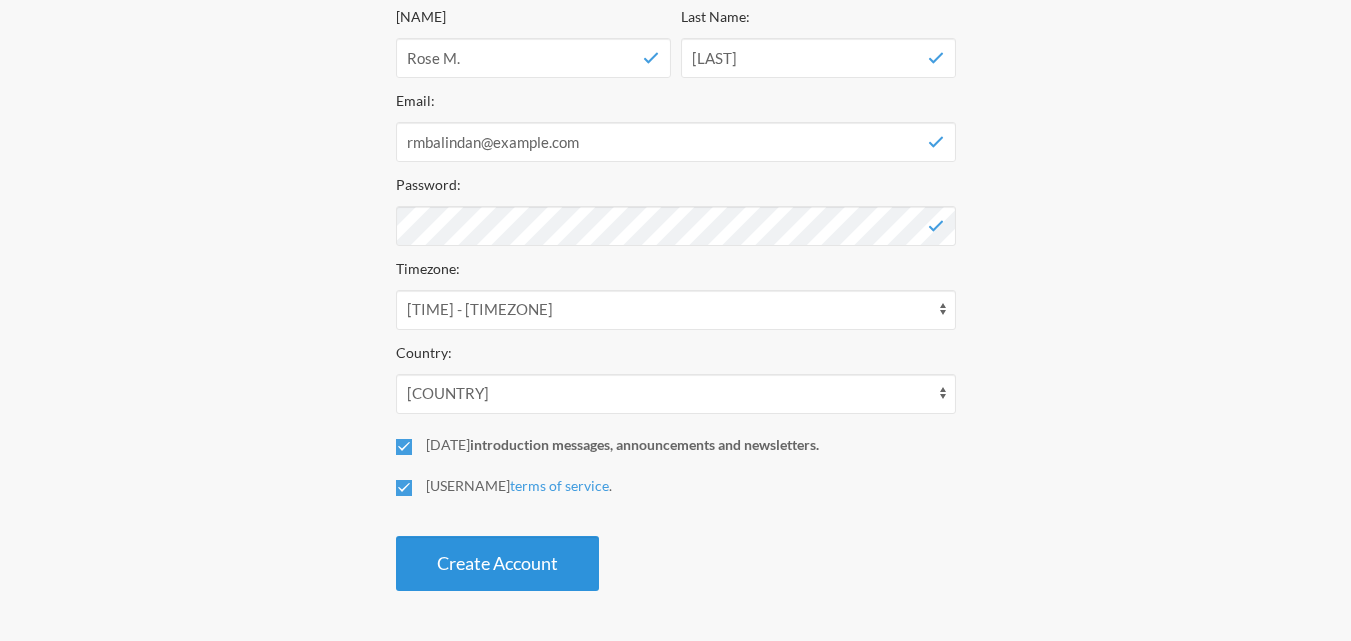click on "Create Account" at bounding box center [497, 563] 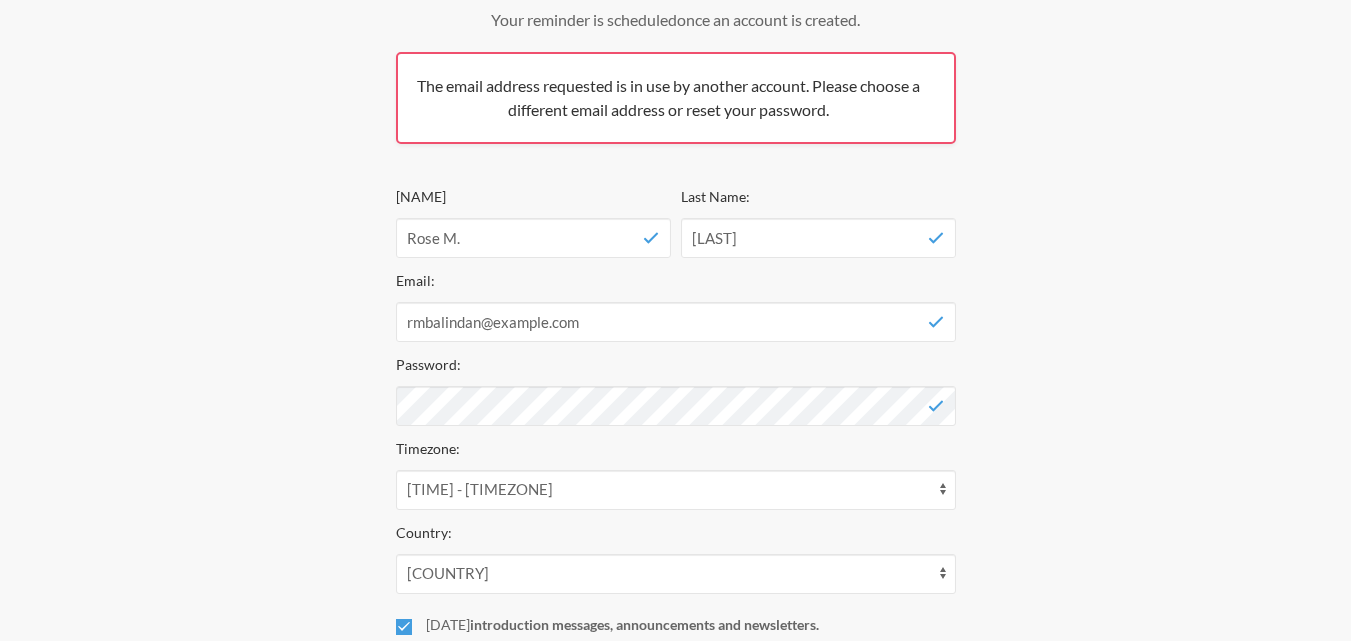 scroll, scrollTop: 310, scrollLeft: 0, axis: vertical 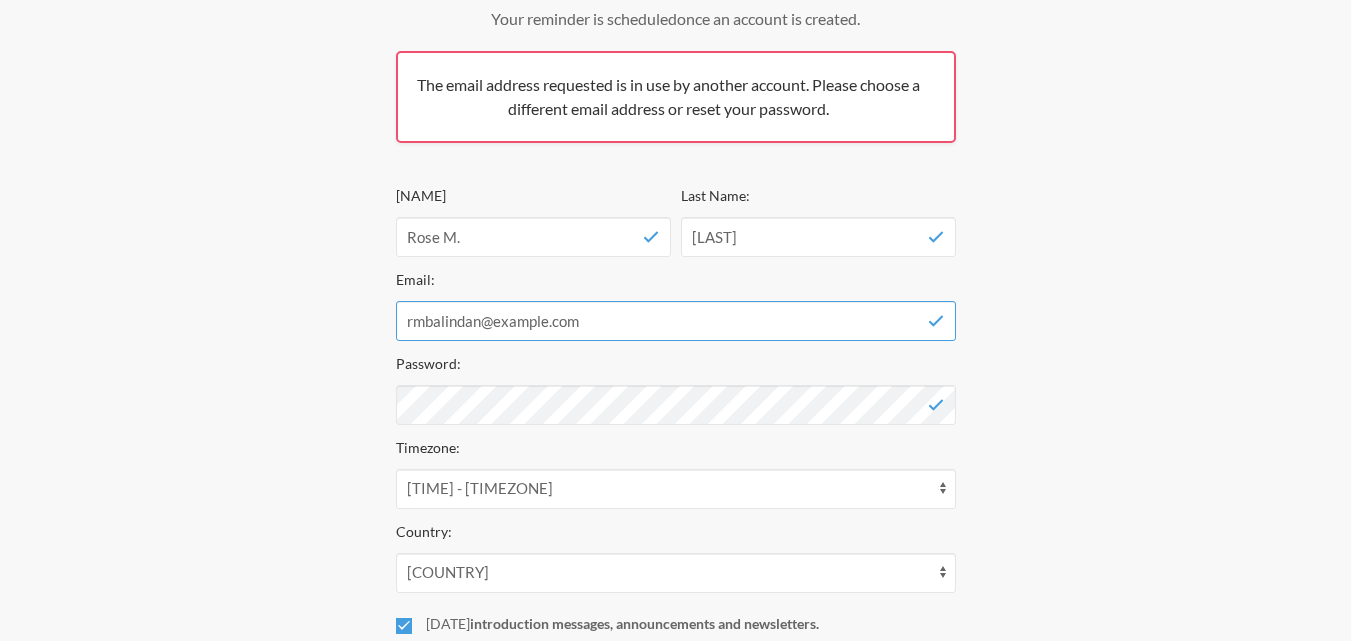 click on "rmbalindan@global-estate.ph" at bounding box center (676, 321) 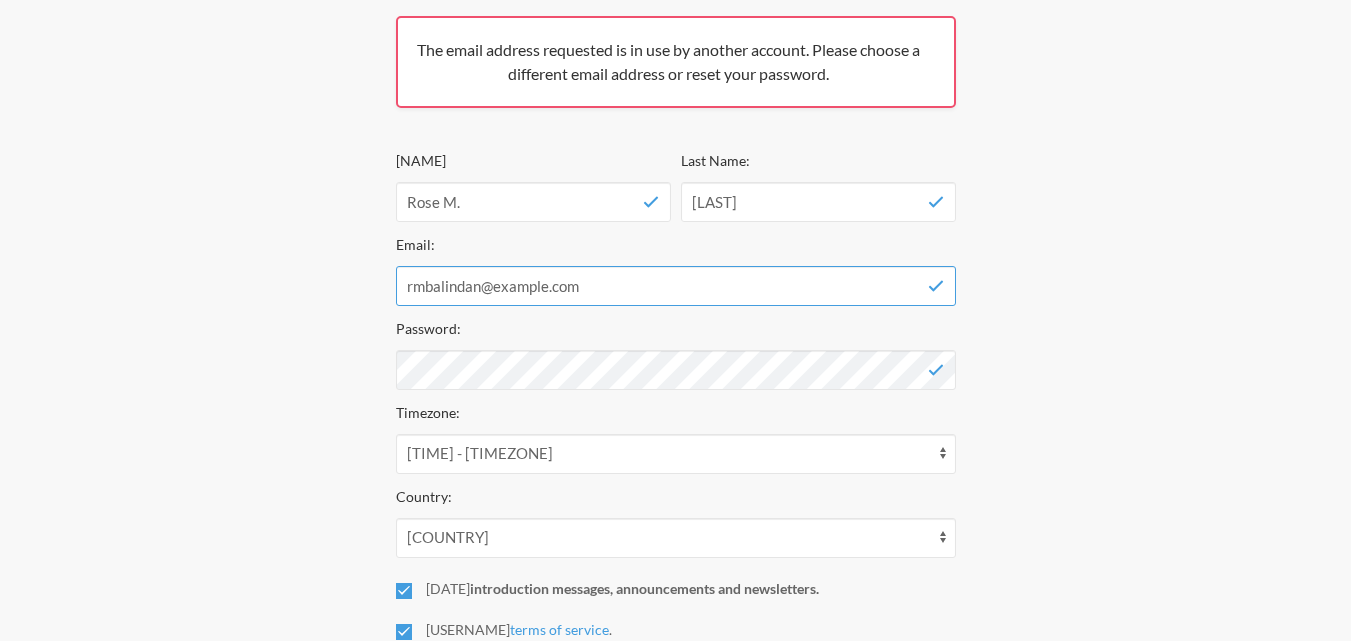 scroll, scrollTop: 310, scrollLeft: 0, axis: vertical 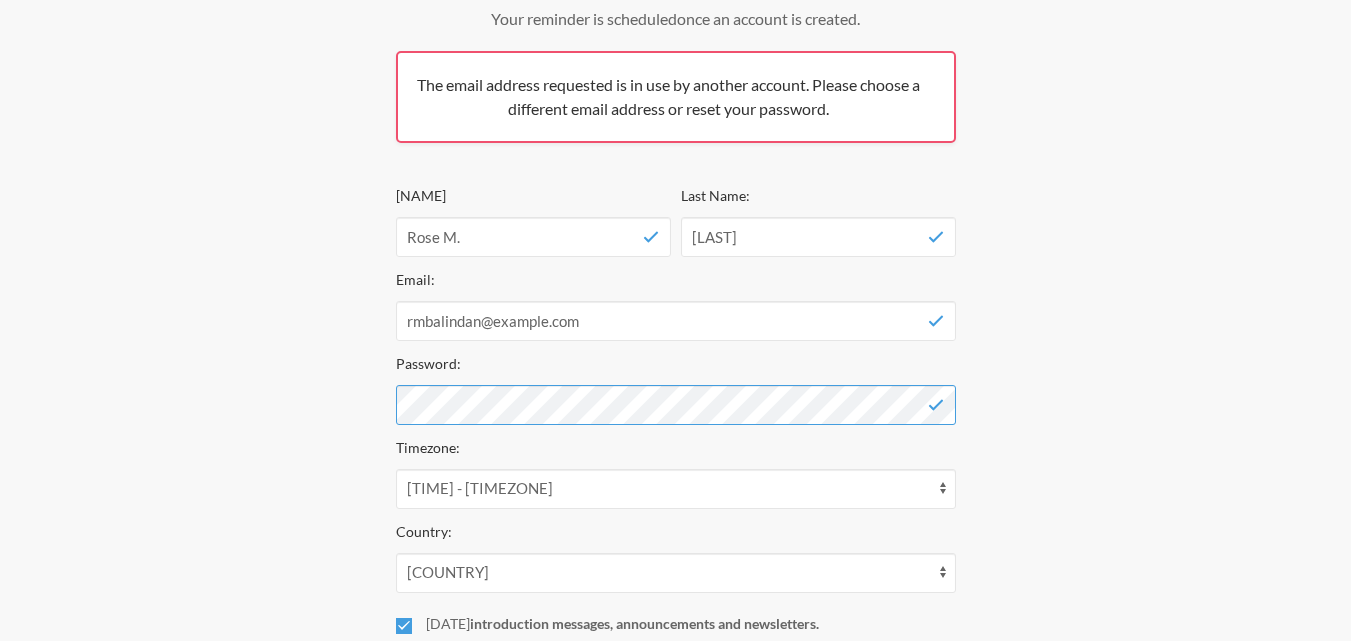 click on "Step 1   Integration       Step 2   Reminder       Step 3   Account       Create your Account   Your reminder is scheduled  and your trial will start  once an account is created.   The email address requested is in use by another account. Please choose a different email address or reset your password.   Your subscription includes a 0 day trial.   We'll charge you with a  $0.00 USD every 1 months  at the end of the trial .   We'll start processing $0.00 USD every 3 months with a 0% discount (forever!)  at the end of this trial .   The current plan does not require a payment.
Cancel at any time.
We are preparing your account...   First Name:     Rose M.   Last Name:     Balindan   Email:     rmbalindan@global-estate.ph   Password:       Timezone:   12:52 am - America/Atikokan 12:52 am - America/Bahia_Banderas 12:52 am - America/Bogota 12:52 am - America/Cancun 12:52 am - America/Cayman 12:52 am - America/Chicago" at bounding box center [0, 0] 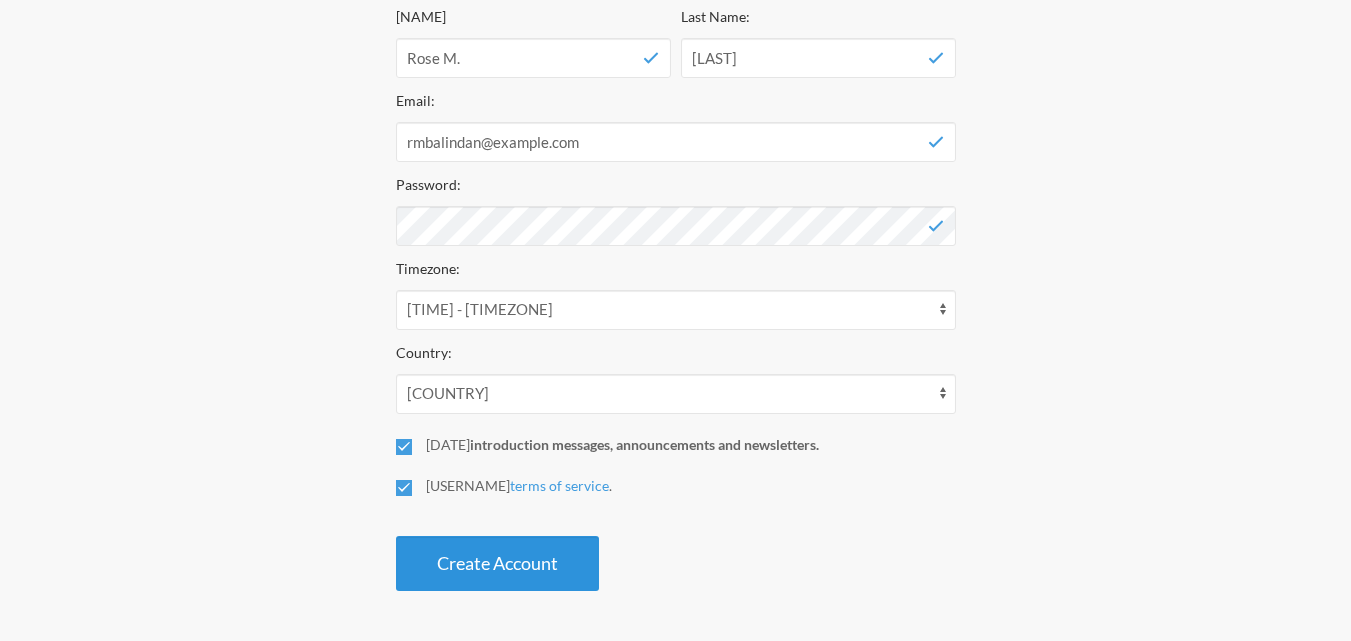 click on "Create Account" at bounding box center [497, 563] 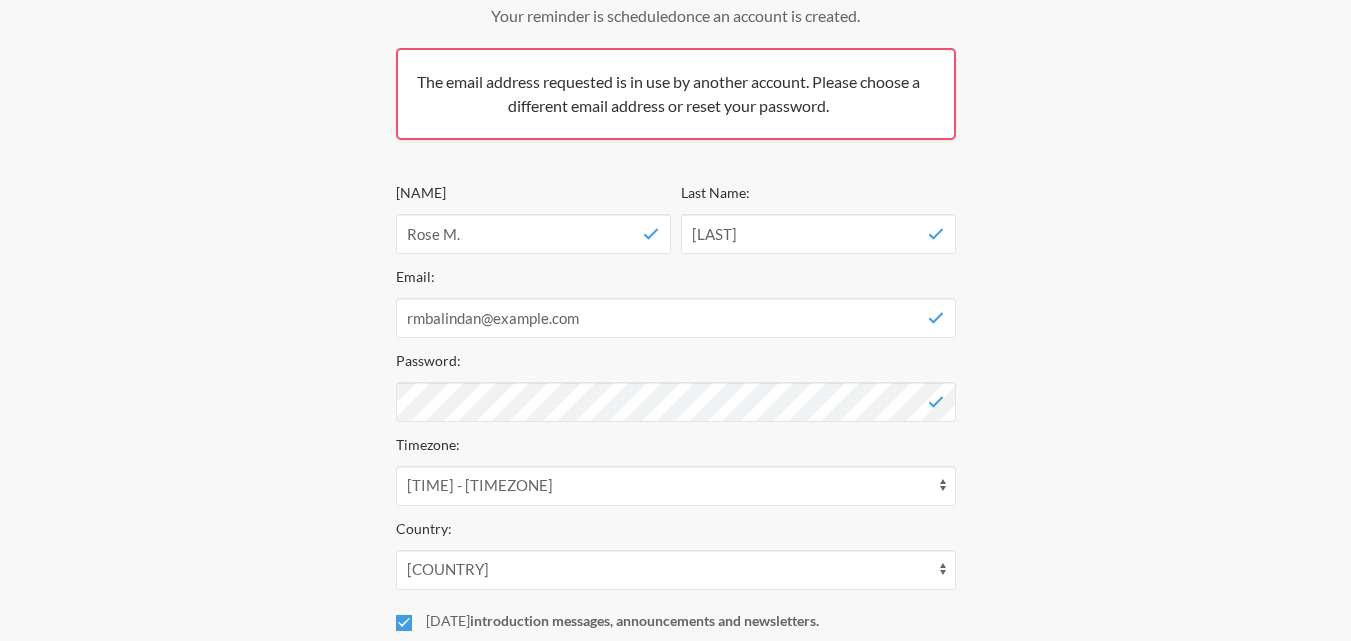 scroll, scrollTop: 410, scrollLeft: 0, axis: vertical 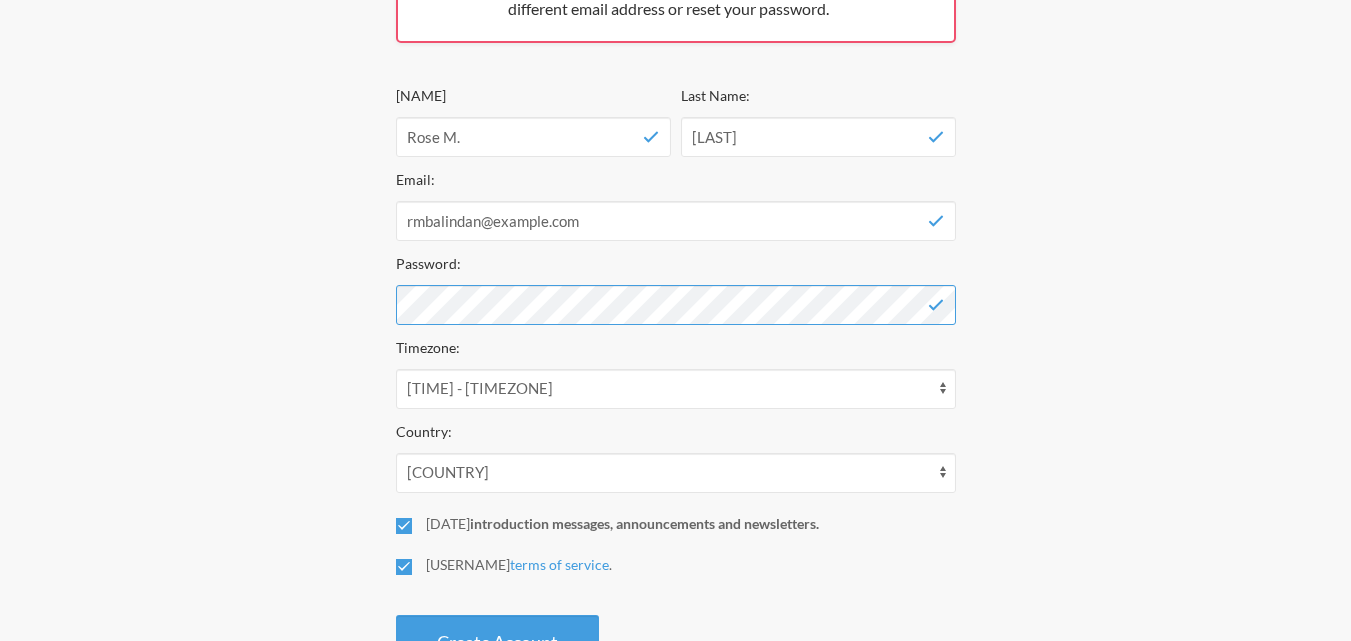 click on "Step 1   Integration       Step 2   Reminder       Step 3   Account       Create your Account   Your reminder is scheduled  and your trial will start  once an account is created.   The email address requested is in use by another account. Please choose a different email address or reset your password.   Your subscription includes a 0 day trial.   We'll charge you with a  $0.00 USD every 1 months  at the end of the trial .   We'll start processing $0.00 USD every 3 months with a 0% discount (forever!)  at the end of this trial .   The current plan does not require a payment.
Cancel at any time.
We are preparing your account...   First Name:     Rose M.   Last Name:     Balindan   Email:     rmbalindan@global-estate.ph   Password:       Timezone:   12:52 am - America/Atikokan 12:52 am - America/Bahia_Banderas 12:52 am - America/Bogota 12:52 am - America/Cancun 12:52 am - America/Cayman 12:52 am - America/Chicago" at bounding box center [0, 0] 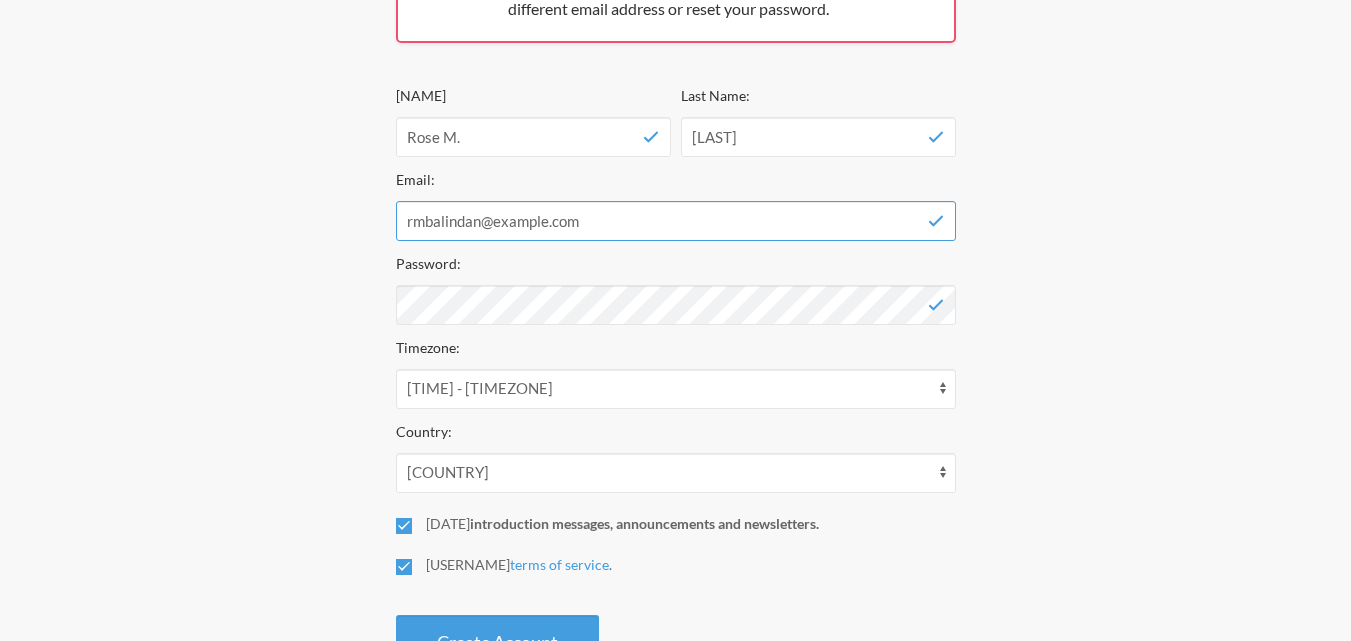 click on "rmbalindan@global-estate.ph" at bounding box center [676, 221] 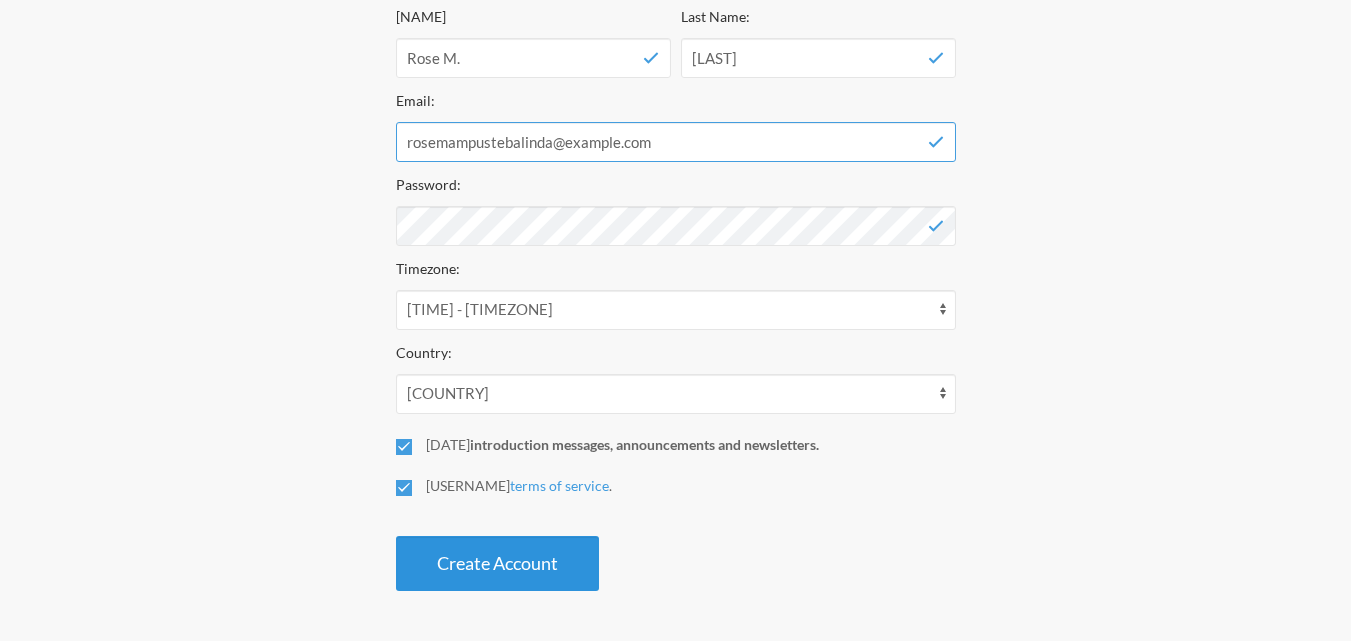 type on "rosemampustebalindan@gmail.com" 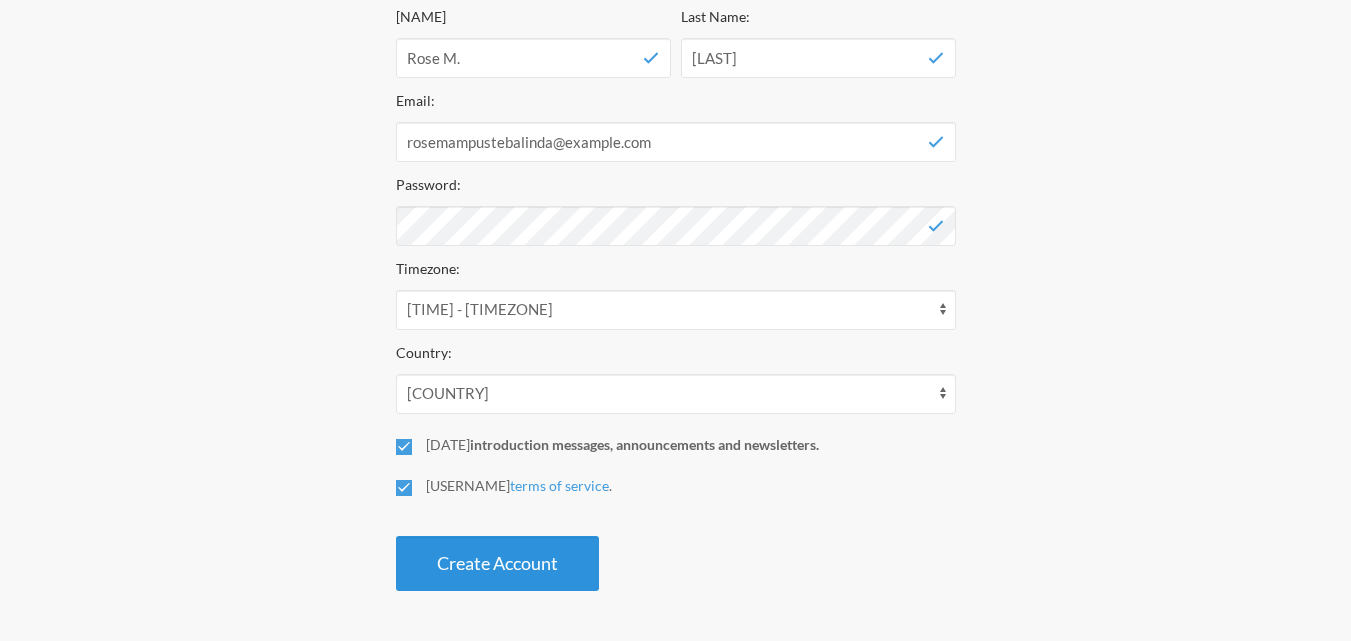 click on "Create Account" at bounding box center [497, 563] 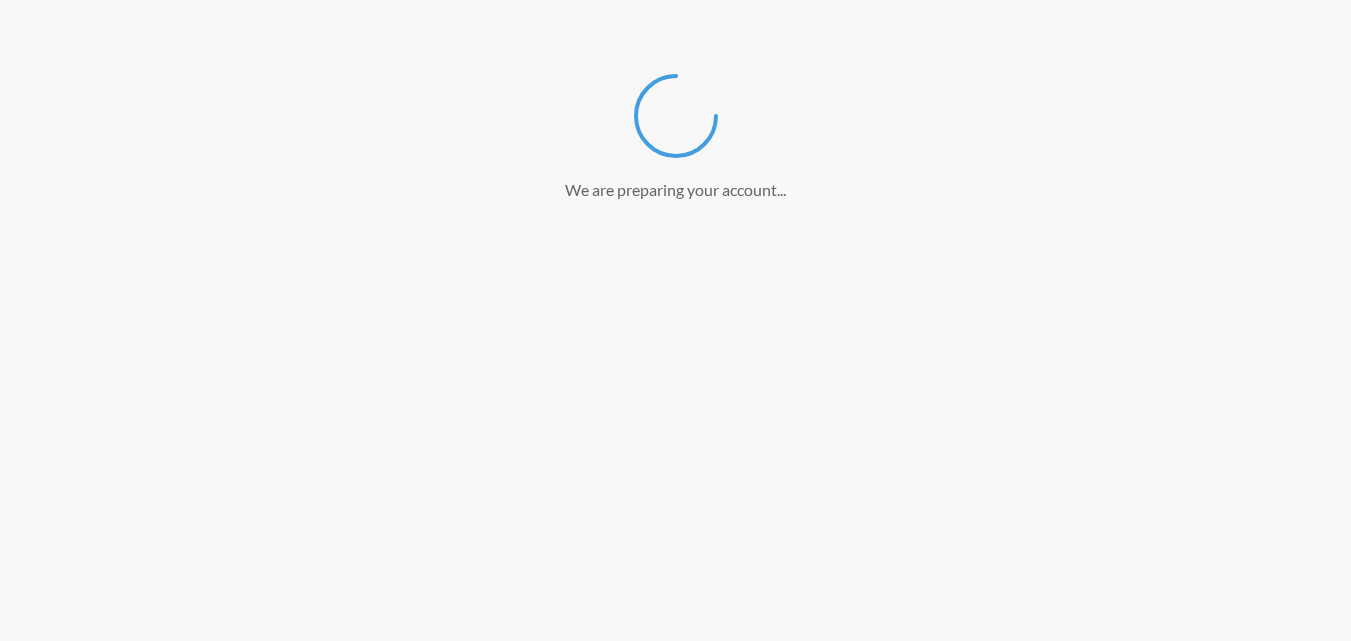 scroll, scrollTop: 322, scrollLeft: 0, axis: vertical 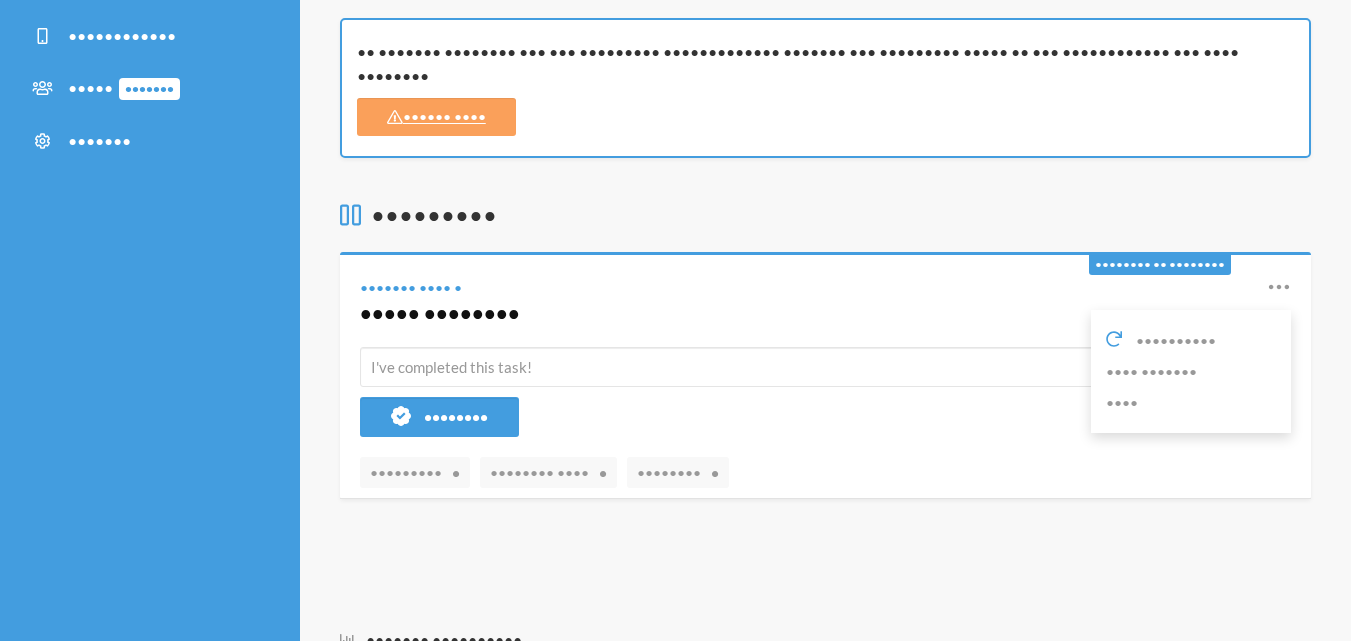 click at bounding box center [1279, 287] 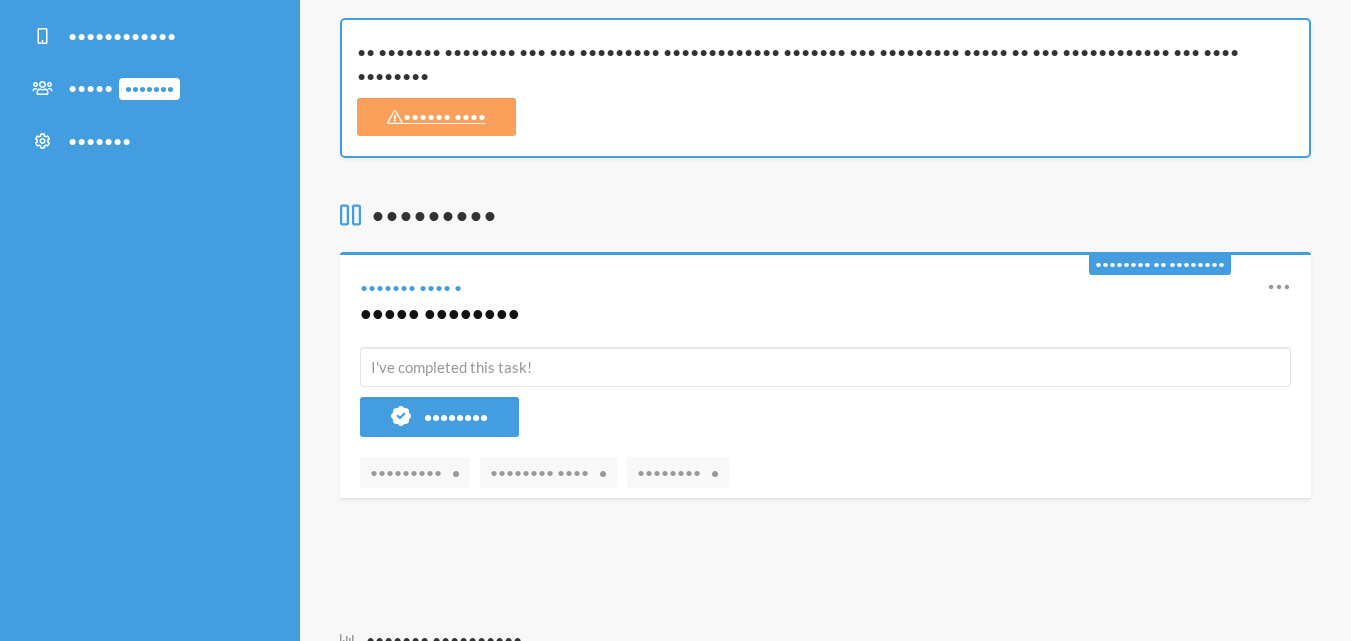 click at bounding box center (1279, 287) 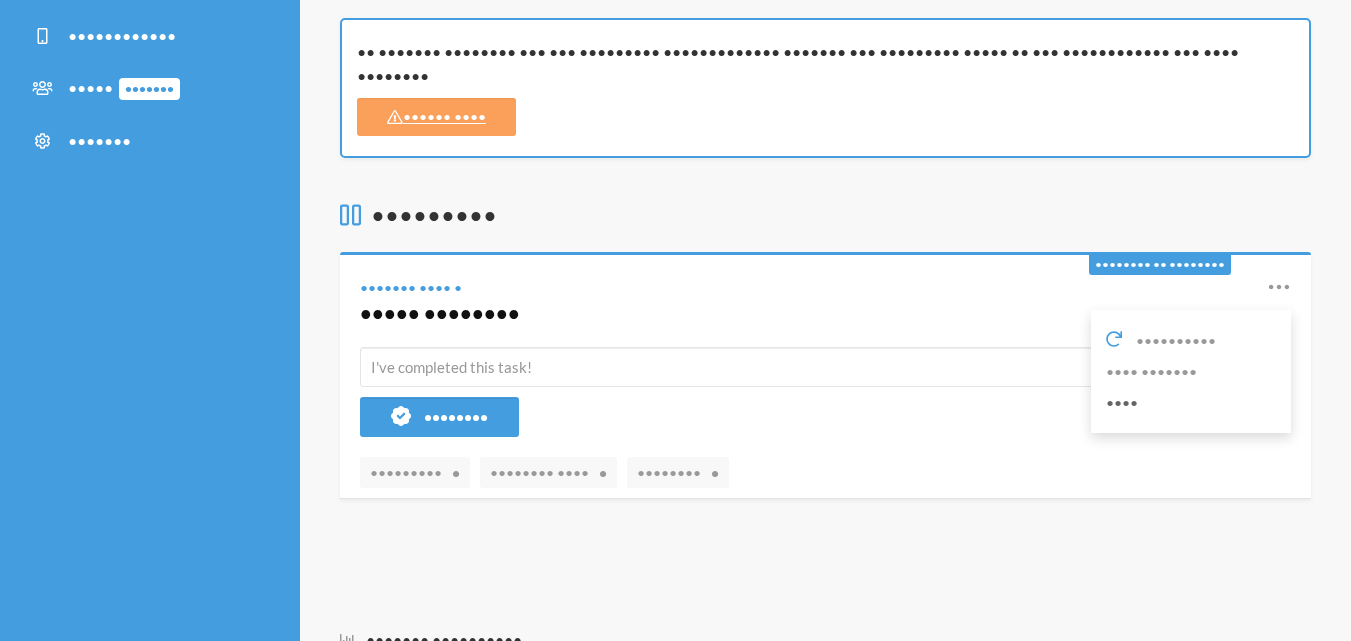 click on "••••" at bounding box center (1191, 402) 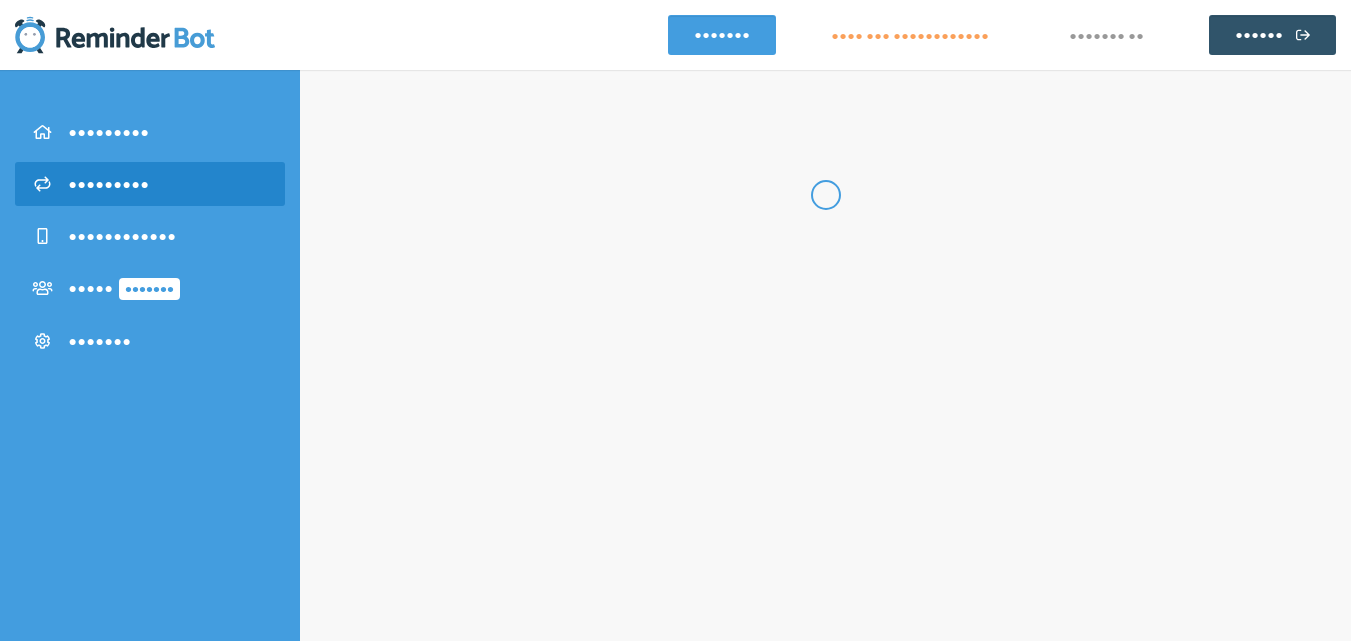 scroll, scrollTop: 0, scrollLeft: 0, axis: both 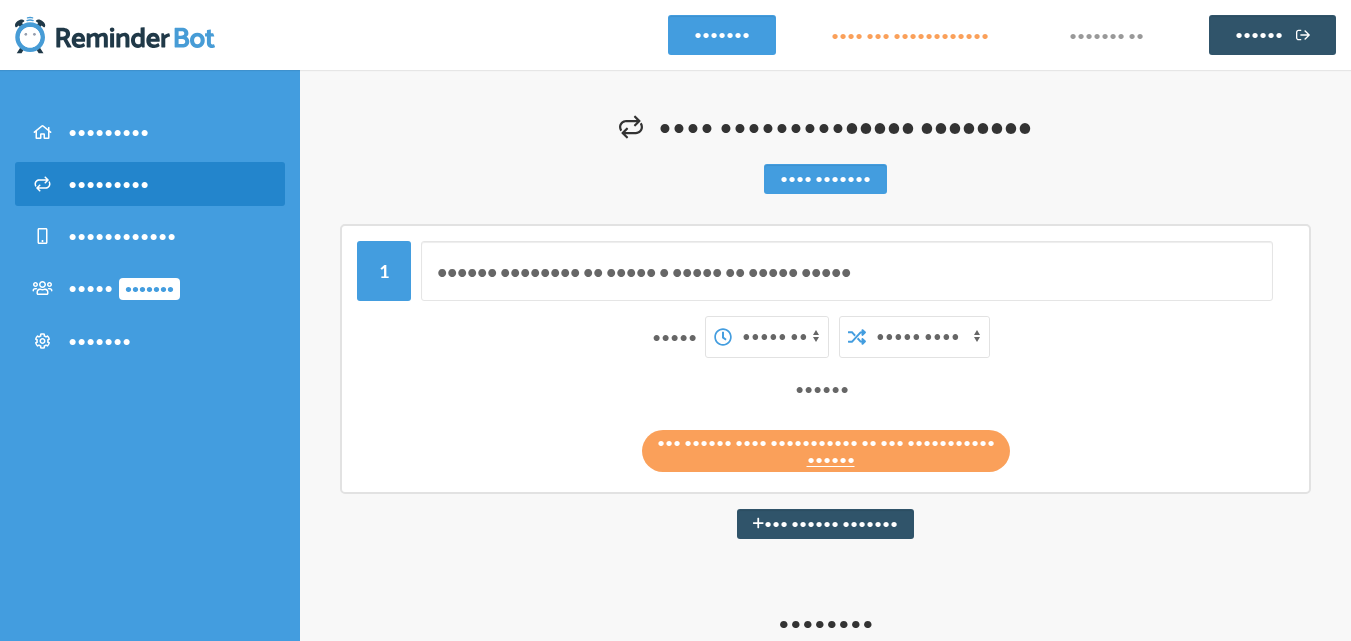 click on "••••• •• ••••• •• ••••• •• ••••• •• •••• •• •••• •• •••• •• •••• •• •••• •• •••• •• •••• •• •••• •• •••• •• •••• •• •••• •• •••• •• •••• •• •••• •• •••• •• •••• •• •••• •• •••• •• •••• •• •••• •• •••• •• •••• •• •••• •• •••• •• •••• •• •••• •• •••• •• •••• •• •••• •• •••• •• •••• •• •••• •• •••• •• •••• •• •••• •• •••• •• ••••• •• ••••• •• ••••• •• ••••• •• ••••• •• ••••• •• ••••• •• ••••• •• ••••• •• ••••• •• ••••• •• ••••• •• •••• •• •••• •• •••• •• •••• •• •••• •• •••• •• •••• •• •••• •• •••• •• •••• •• •••• •• •••• •• •••• •• •••• •• •••• •• •••• •• •••• •• •••• •• •••• •• •••• •• •••• •• •••• •• •••• •• •••• •• •••• •• •••• •• •••• •• •••• •• •••• •• •••• •• •••• •• •••• •• •••• •• •••• •• •••• •• •••• •• ••••• •• ••••• •• ••••• •• ••••• •• ••••• •• ••••• •• ••••• •• ••••• ••" at bounding box center [780, 337] 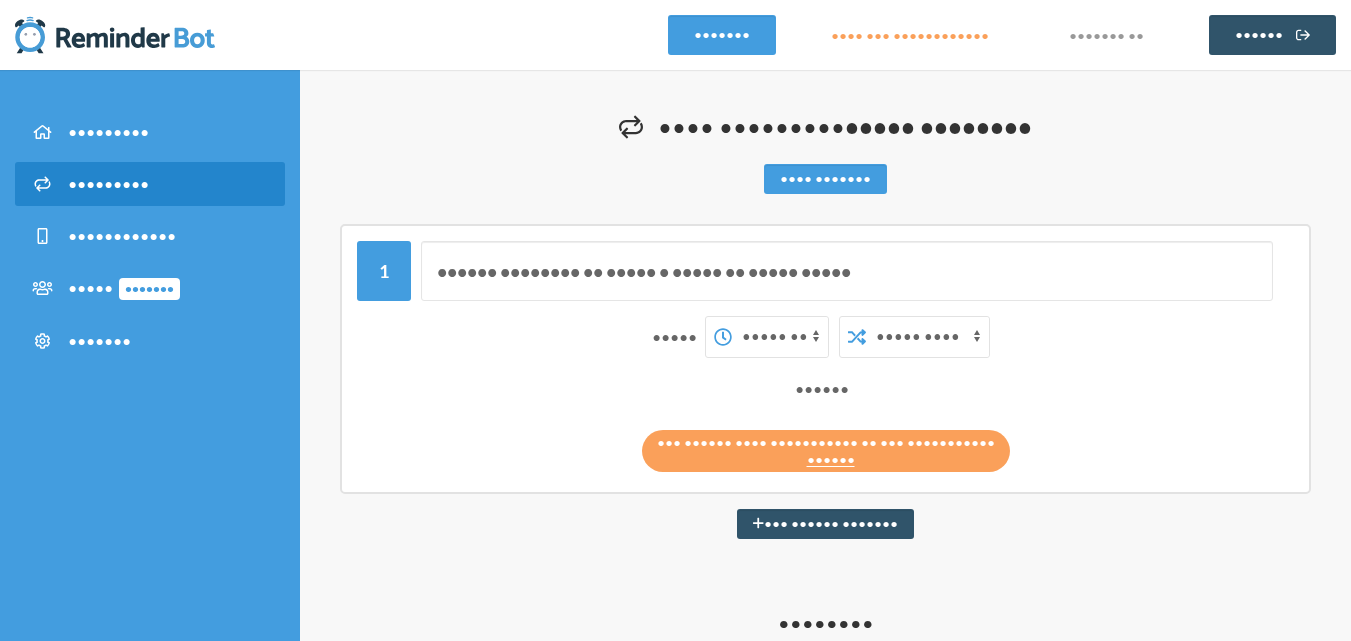 select on "••••••••" 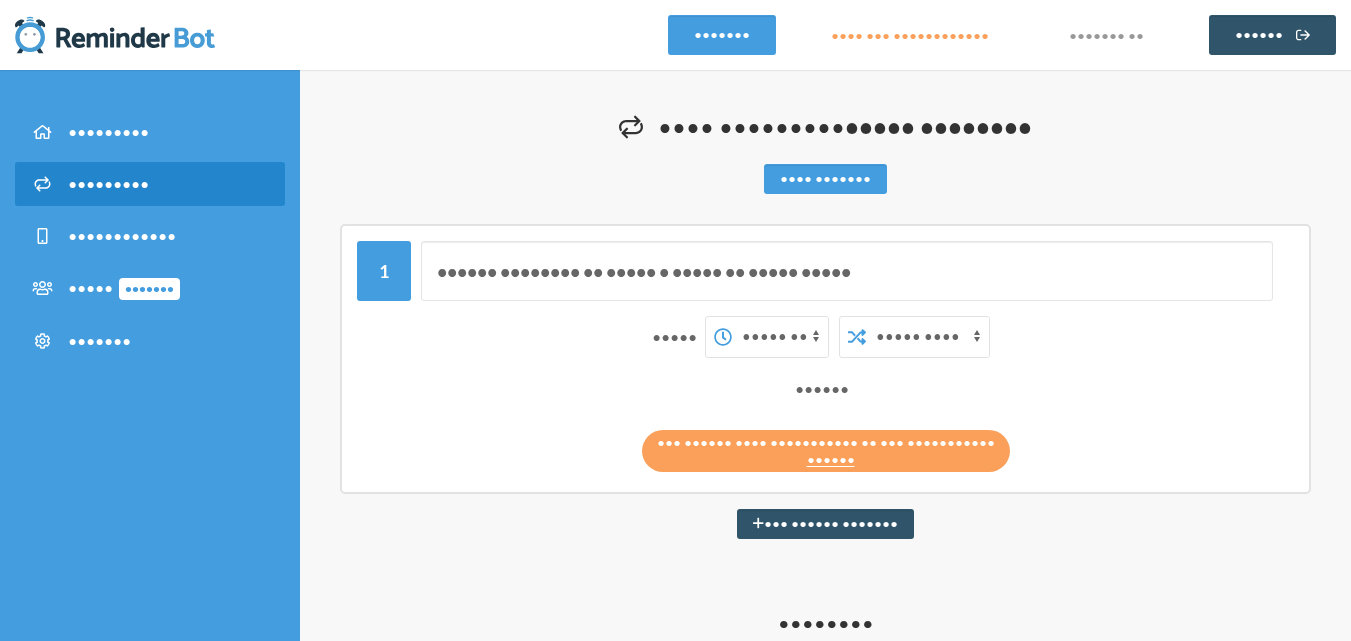 click on "••••• •• ••••• •• ••••• •• ••••• •• •••• •• •••• •• •••• •• •••• •• •••• •• •••• •• •••• •• •••• •• •••• •• •••• •• •••• •• •••• •• •••• •• •••• •• •••• •• •••• •• •••• •• •••• •• •••• •• •••• •• •••• •• •••• •• •••• •• •••• •• •••• •• •••• •• •••• •• •••• •• •••• •• •••• •• •••• •• •••• •• •••• •• •••• •• •••• •• •••• •• ••••• •• ••••• •• ••••• •• ••••• •• ••••• •• ••••• •• ••••• •• ••••• •• ••••• •• ••••• •• ••••• •• ••••• •• •••• •• •••• •• •••• •• •••• •• •••• •• •••• •• •••• •• •••• •• •••• •• •••• •• •••• •• •••• •• •••• •• •••• •• •••• •• •••• •• •••• •• •••• •• •••• •• •••• •• •••• •• •••• •• •••• •• •••• •• •••• •• •••• •• •••• •• •••• •• •••• •• •••• •• •••• •• •••• •• •••• •• •••• •• •••• •• •••• •• ••••• •• ••••• •• ••••• •• ••••• •• ••••• •• ••••• •• ••••• •• ••••• ••" at bounding box center (780, 337) 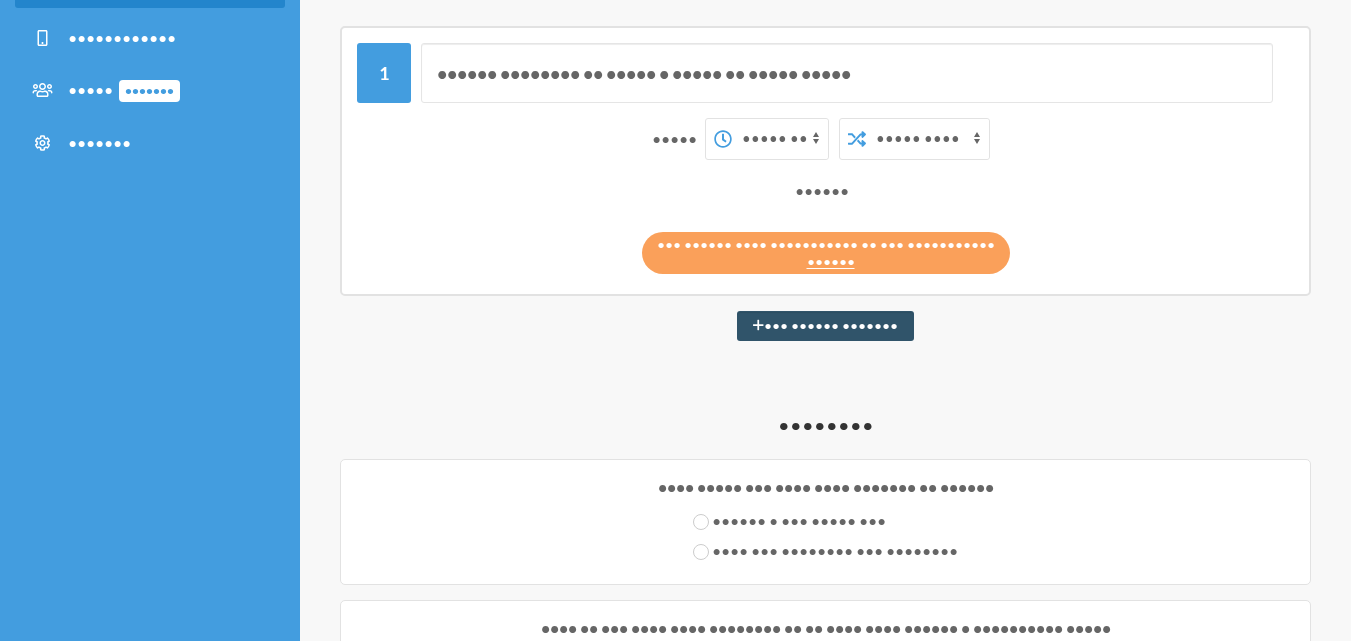 scroll, scrollTop: 200, scrollLeft: 0, axis: vertical 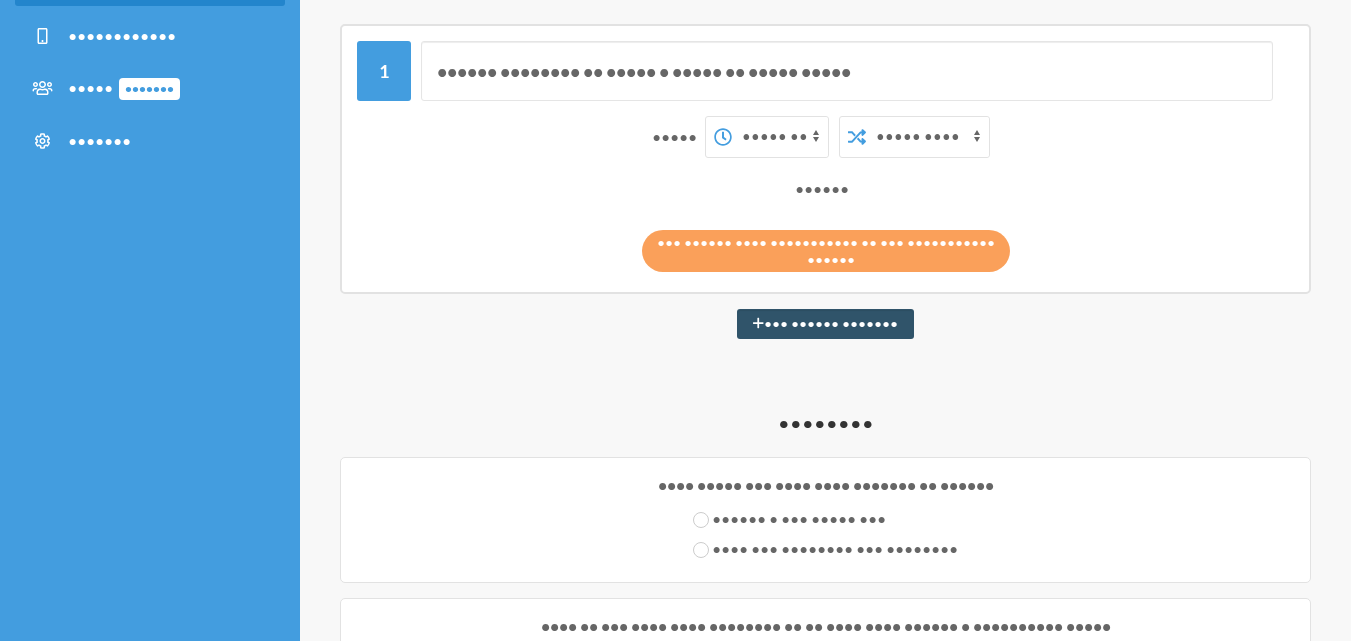 click on "••••••" at bounding box center (831, 259) 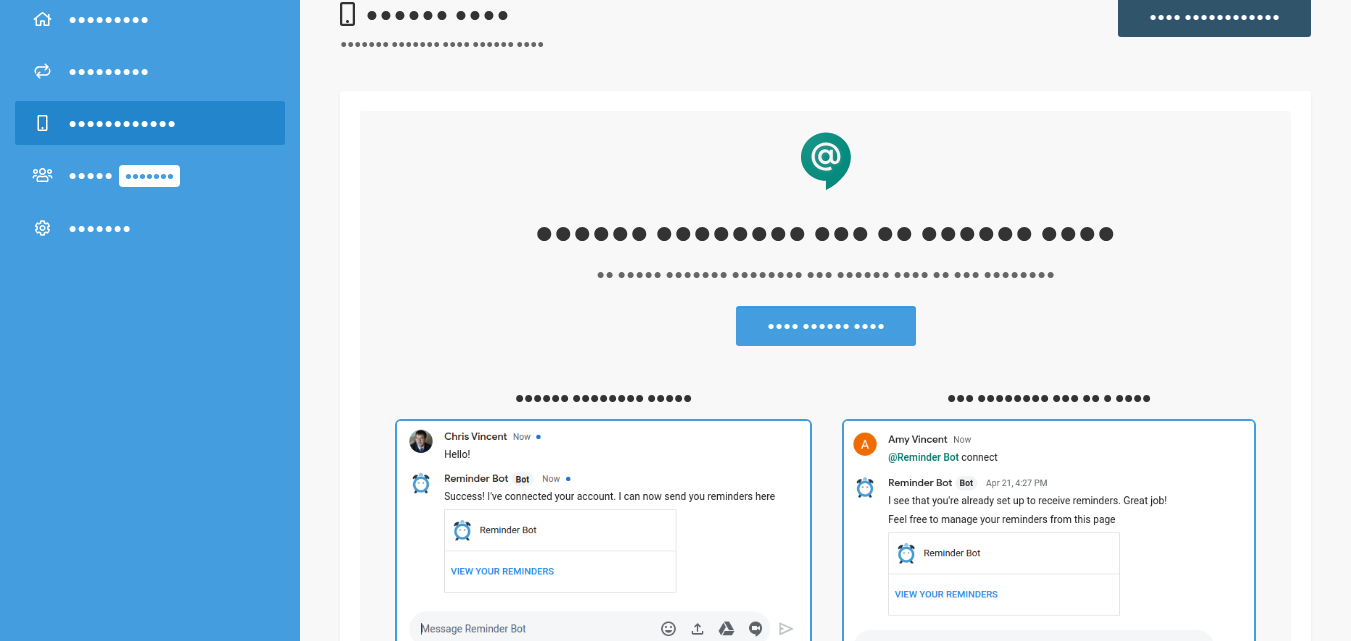 scroll, scrollTop: 0, scrollLeft: 0, axis: both 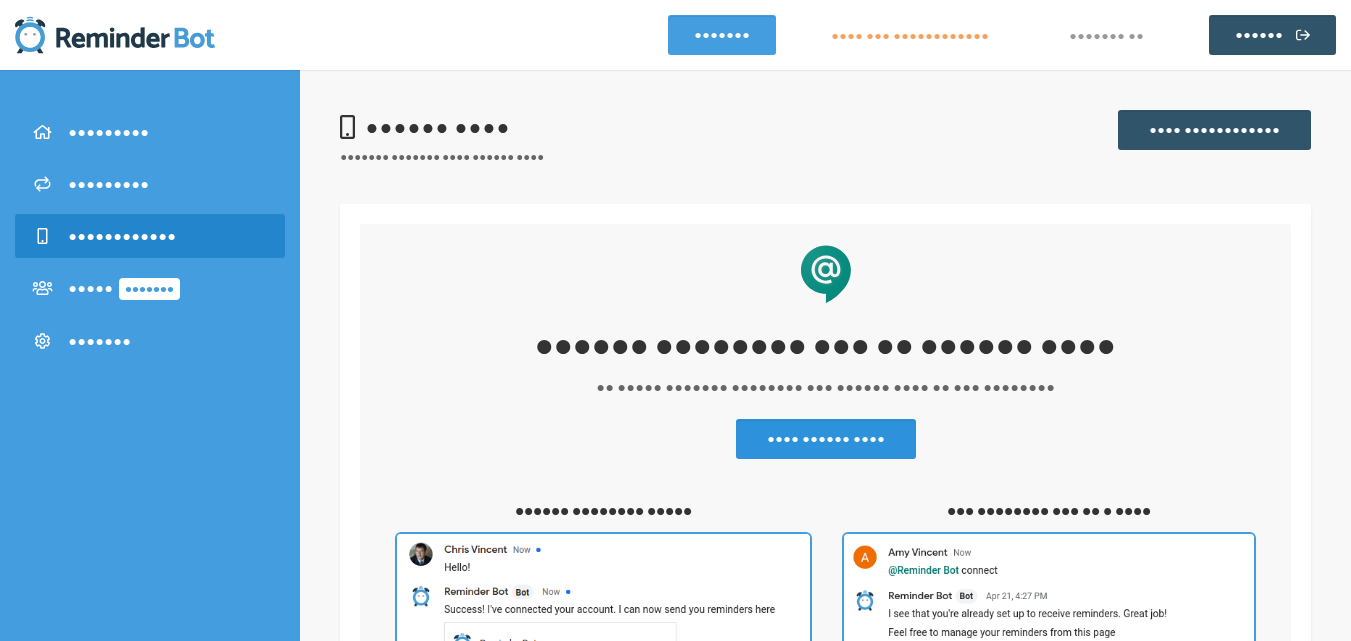 click on "Open Google Chat" at bounding box center [826, 439] 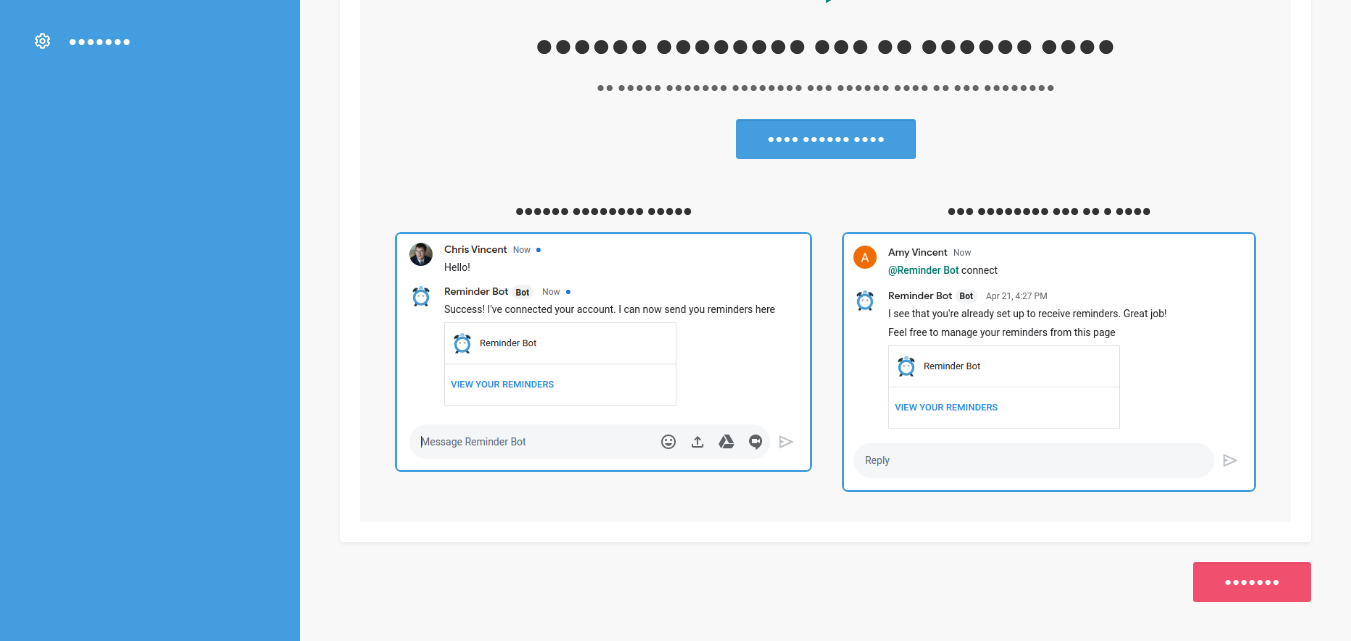scroll, scrollTop: 301, scrollLeft: 0, axis: vertical 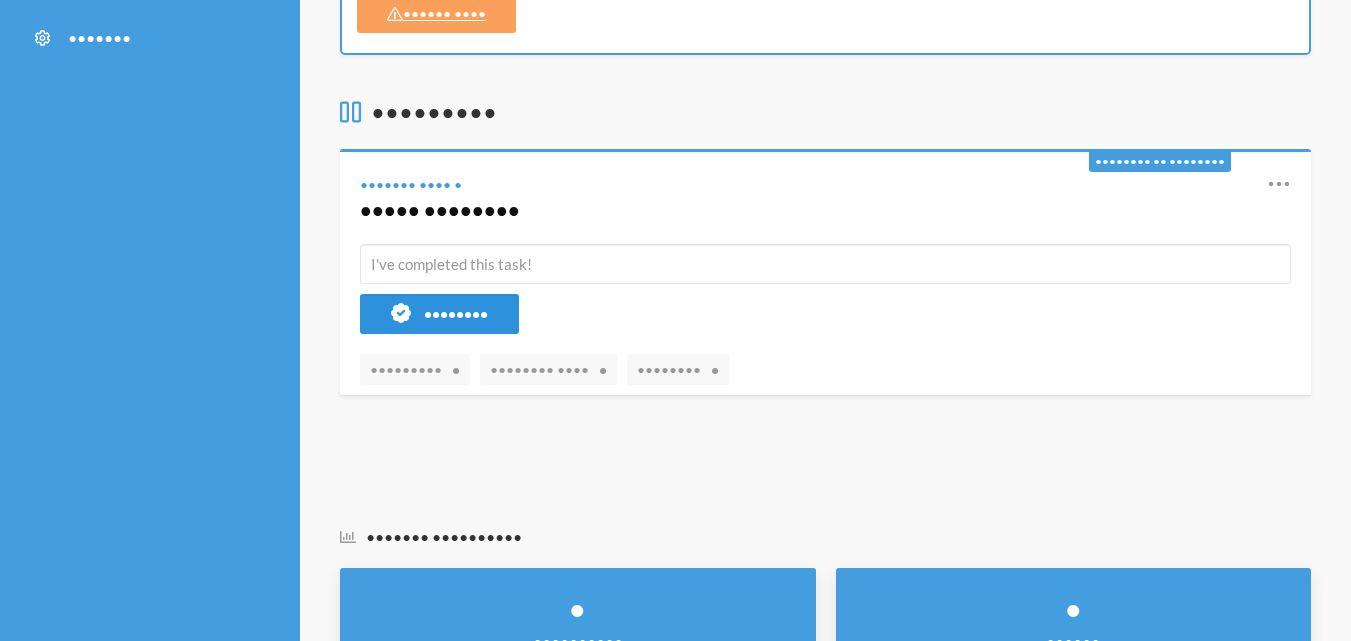 click on "••••••••" at bounding box center [439, 314] 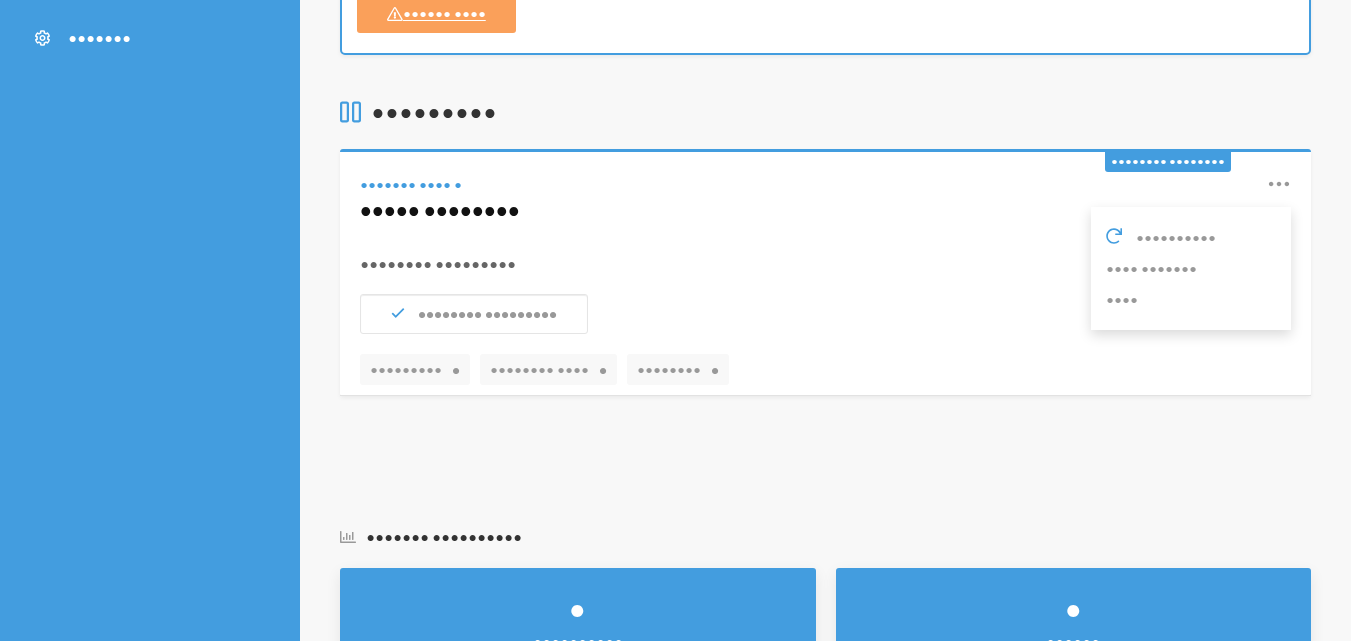 click at bounding box center [1279, 184] 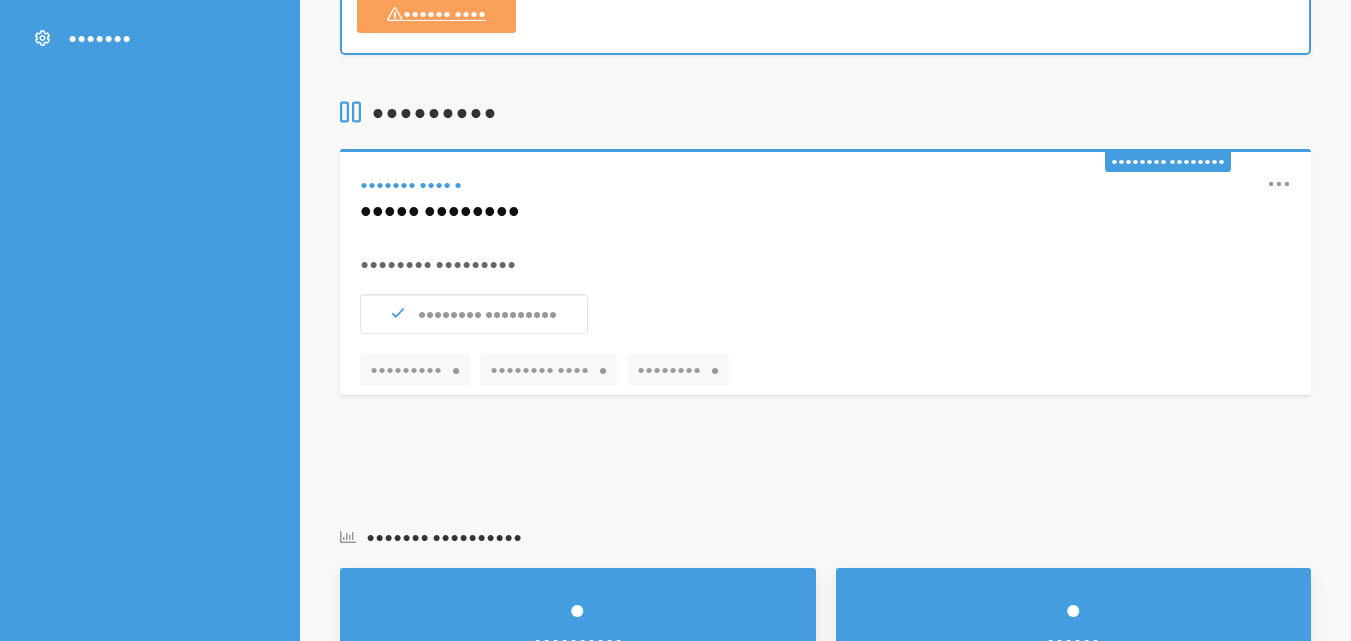 click at bounding box center (1279, 184) 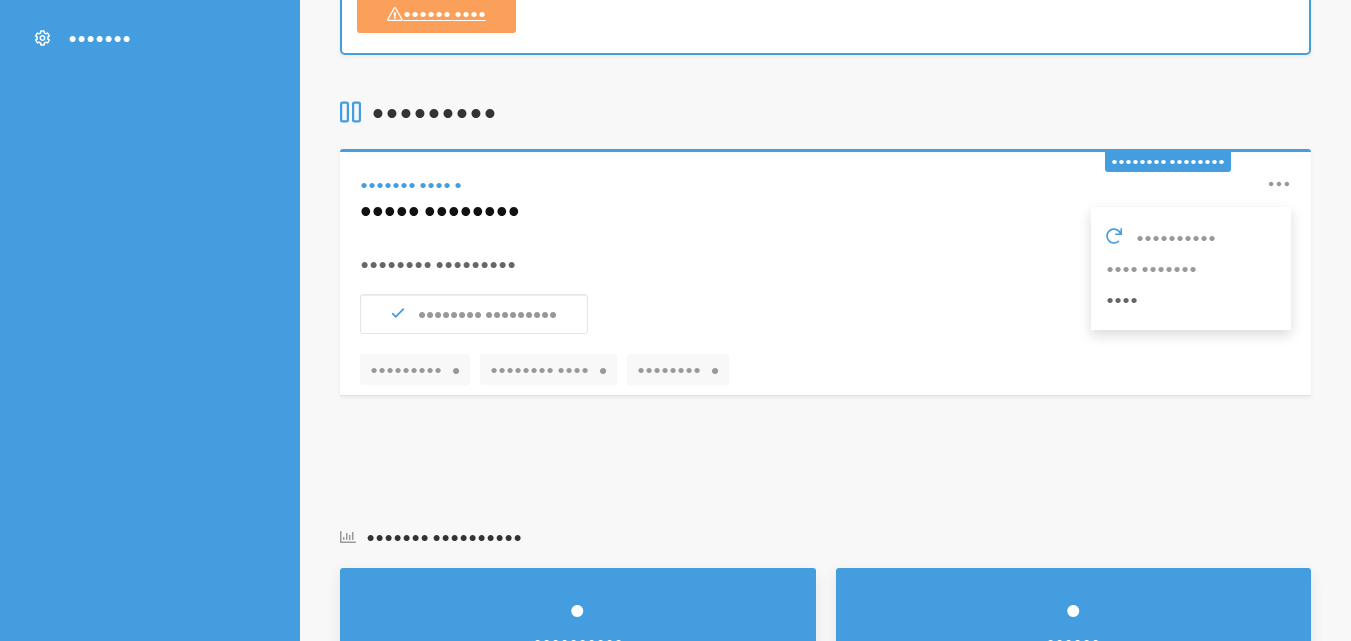 click on "••••" at bounding box center [1191, 299] 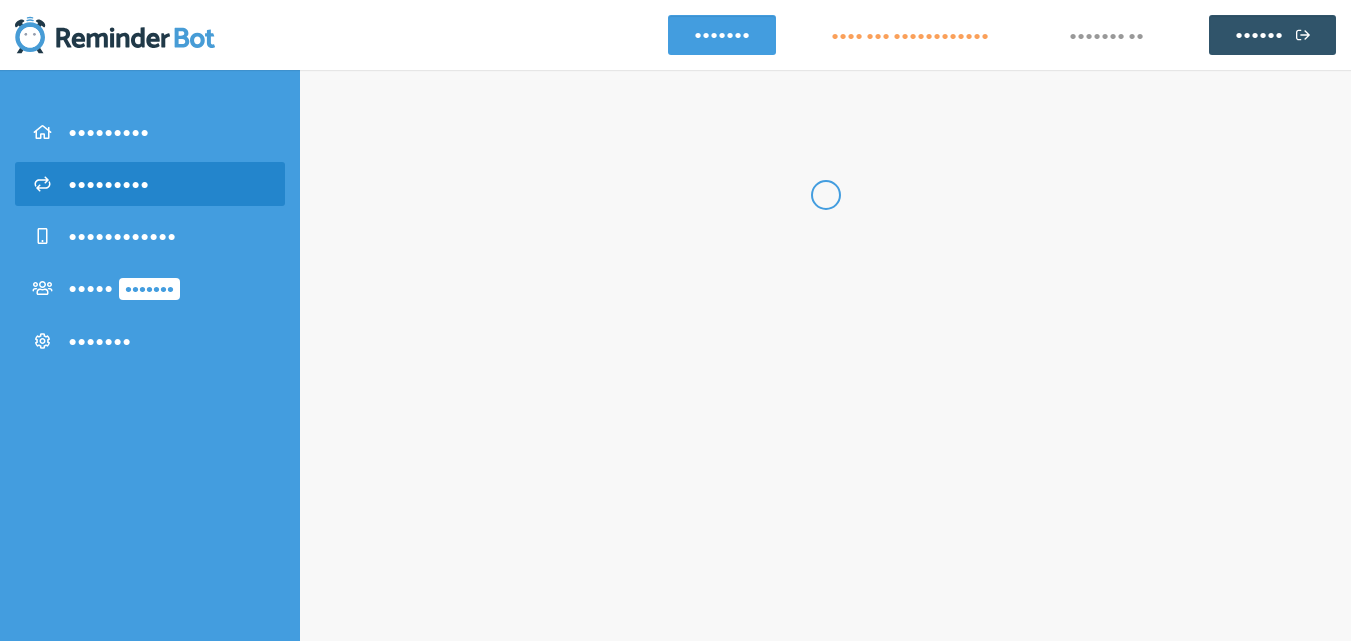 scroll, scrollTop: 0, scrollLeft: 0, axis: both 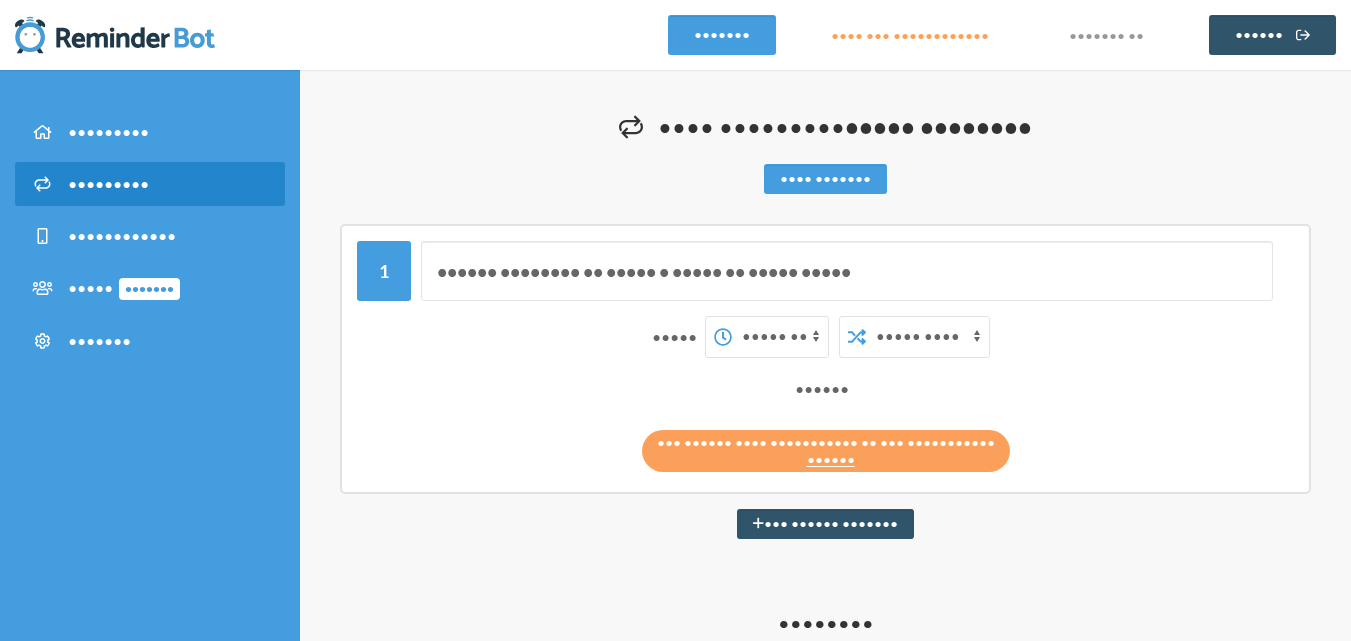 click on "••••• •• ••••• •• ••••• •• ••••• •• •••• •• •••• •• •••• •• •••• •• •••• •• •••• •• •••• •• •••• •• •••• •• •••• •• •••• •• •••• •• •••• •• •••• •• •••• •• •••• •• •••• •• •••• •• •••• •• •••• •• •••• •• •••• •• •••• •• •••• •• •••• •• •••• •• •••• •• •••• •• •••• •• •••• •• •••• •• •••• •• •••• •• •••• •• •••• •• •••• •• ••••• •• ••••• •• ••••• •• ••••• •• ••••• •• ••••• •• ••••• •• ••••• •• ••••• •• ••••• •• ••••• •• ••••• •• •••• •• •••• •• •••• •• •••• •• •••• •• •••• •• •••• •• •••• •• •••• •• •••• •• •••• •• •••• •• •••• •• •••• •• •••• •• •••• •• •••• •• •••• •• •••• •• •••• •• •••• •• •••• •• •••• •• •••• •• •••• •• •••• •• •••• •• •••• •• •••• •• •••• •• •••• •• •••• •• •••• •• •••• •• •••• •• •••• •• ••••• •• ••••• •• ••••• •• ••••• •• ••••• •• ••••• •• ••••• •• ••••• ••" at bounding box center (780, 337) 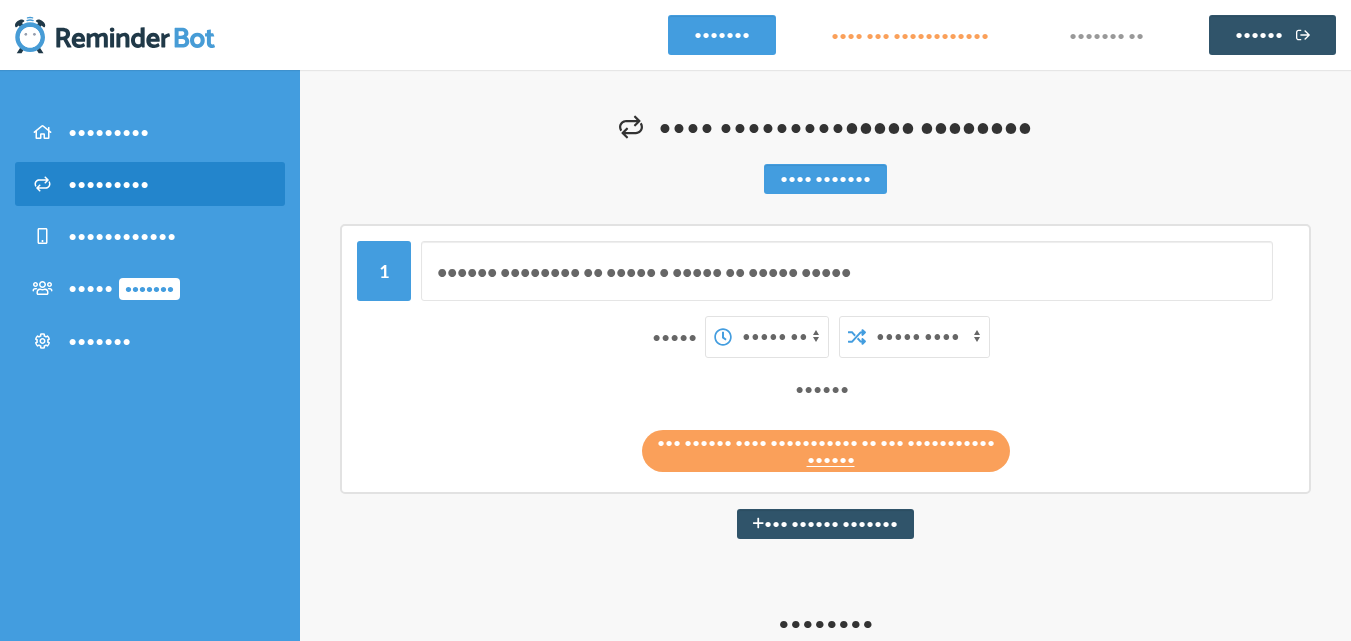select on "••••••••" 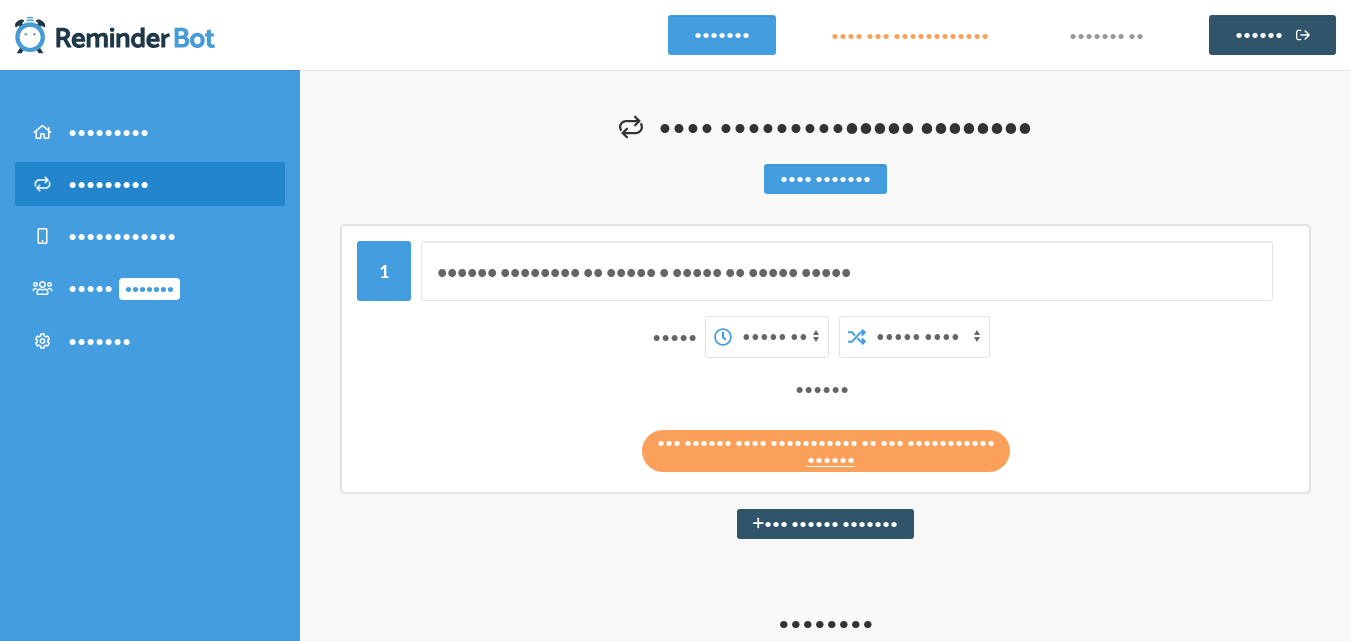 click on "••••• •• ••••• •• ••••• •• ••••• •• •••• •• •••• •• •••• •• •••• •• •••• •• •••• •• •••• •• •••• •• •••• •• •••• •• •••• •• •••• •• •••• •• •••• •• •••• •• •••• •• •••• •• •••• •• •••• •• •••• •• •••• •• •••• •• •••• •• •••• •• •••• •• •••• •• •••• •• •••• •• •••• •• •••• •• •••• •• •••• •• •••• •• •••• •• •••• •• •••• •• ••••• •• ••••• •• ••••• •• ••••• •• ••••• •• ••••• •• ••••• •• ••••• •• ••••• •• ••••• •• ••••• •• ••••• •• •••• •• •••• •• •••• •• •••• •• •••• •• •••• •• •••• •• •••• •• •••• •• •••• •• •••• •• •••• •• •••• •• •••• •• •••• •• •••• •• •••• •• •••• •• •••• •• •••• •• •••• •• •••• •• •••• •• •••• •• •••• •• •••• •• •••• •• •••• •• •••• •• •••• •• •••• •• •••• •• •••• •• •••• •• •••• •• •••• •• ••••• •• ••••• •• ••••• •• ••••• •• ••••• •• ••••• •• ••••• •• ••••• ••" at bounding box center [780, 337] 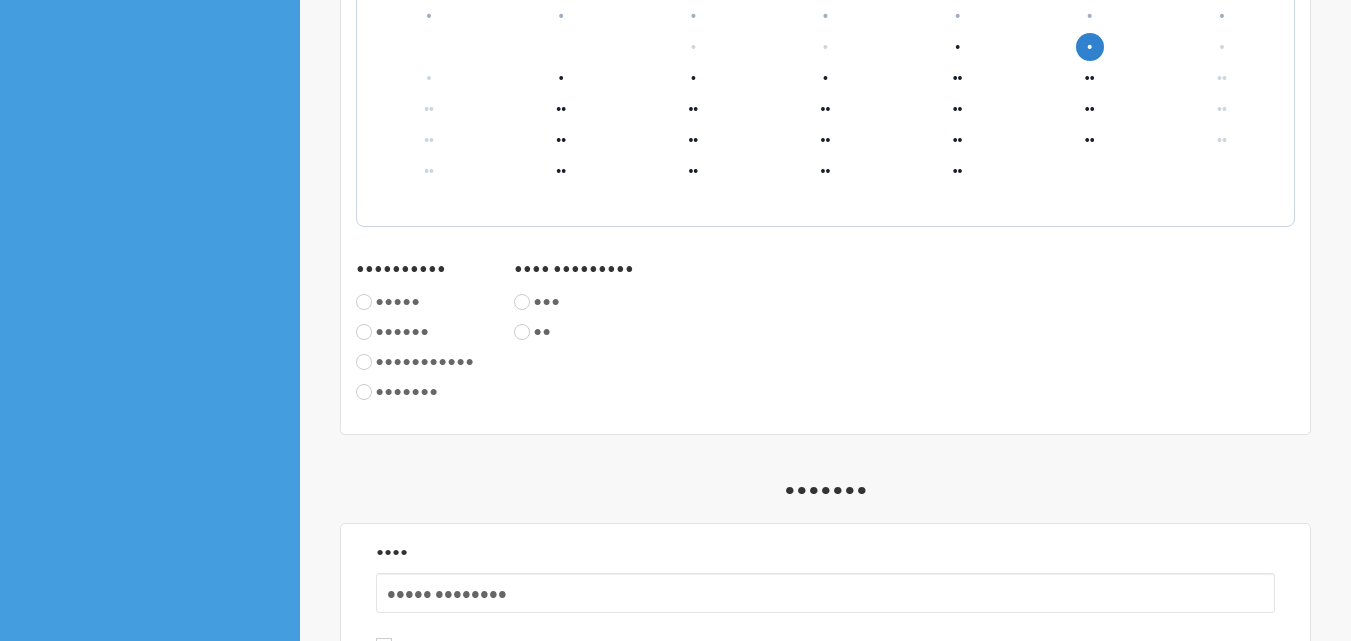 scroll, scrollTop: 1287, scrollLeft: 0, axis: vertical 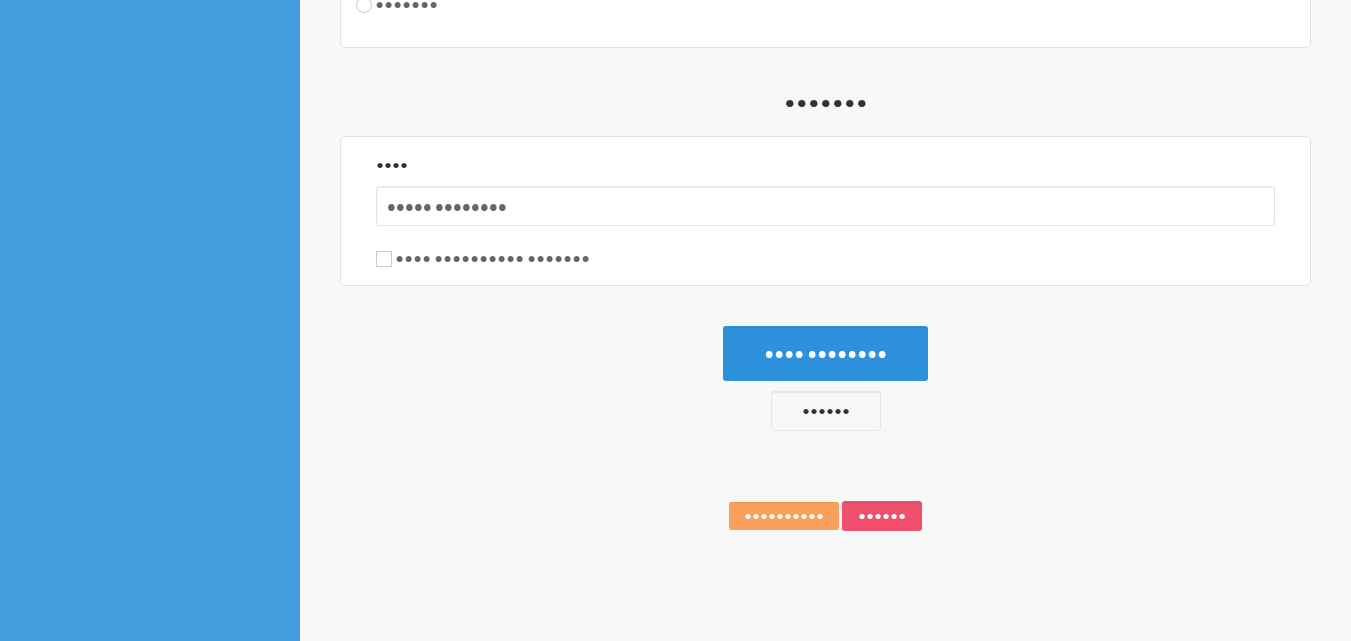 click on "•••• ••••••••" at bounding box center [825, 353] 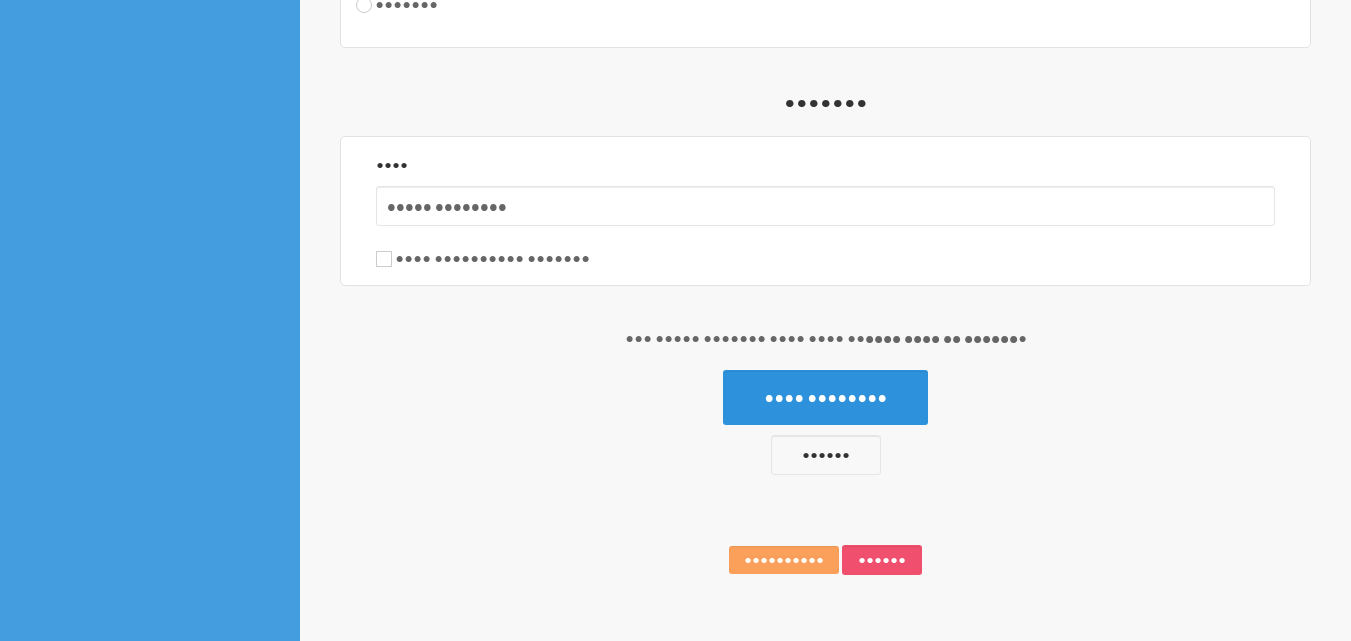 click on "•••• ••••••••" at bounding box center (825, 397) 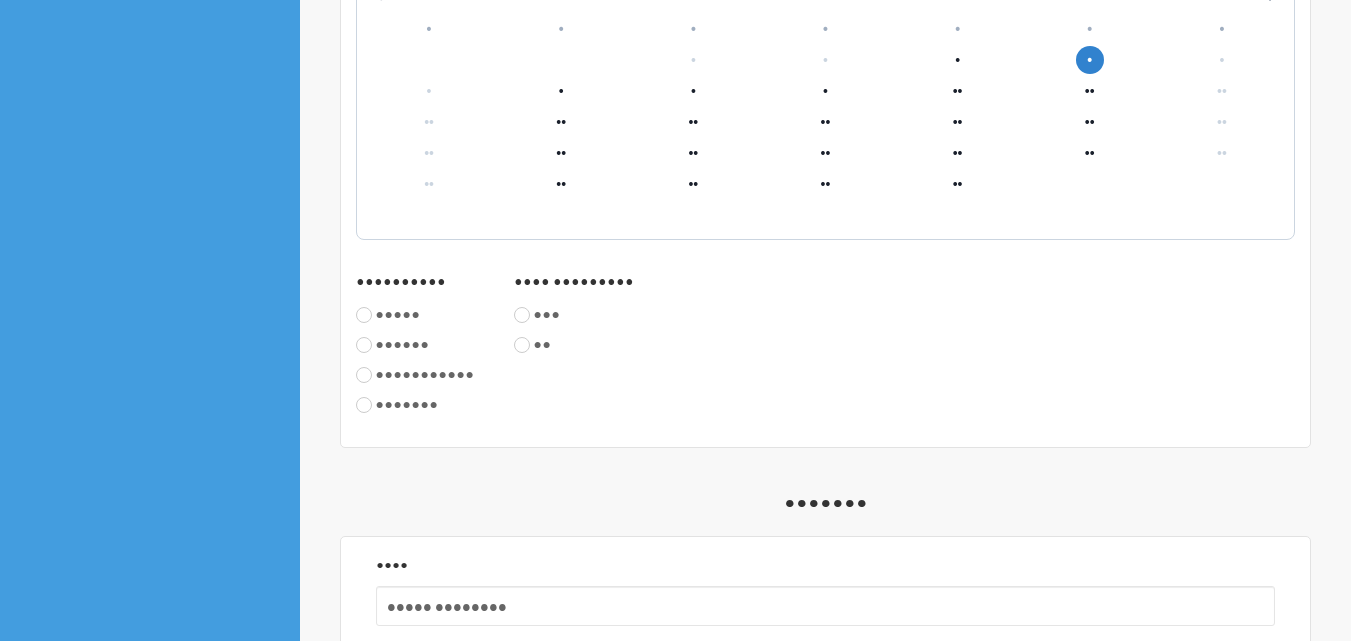 scroll, scrollTop: 287, scrollLeft: 0, axis: vertical 